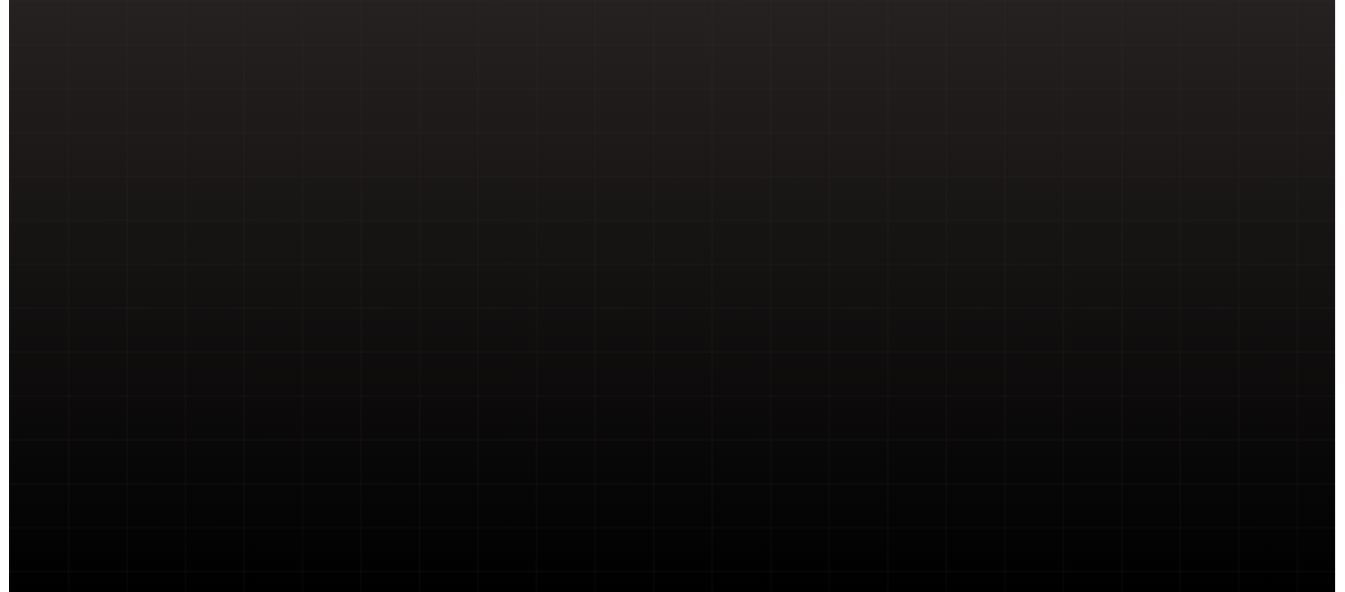 scroll, scrollTop: 0, scrollLeft: 0, axis: both 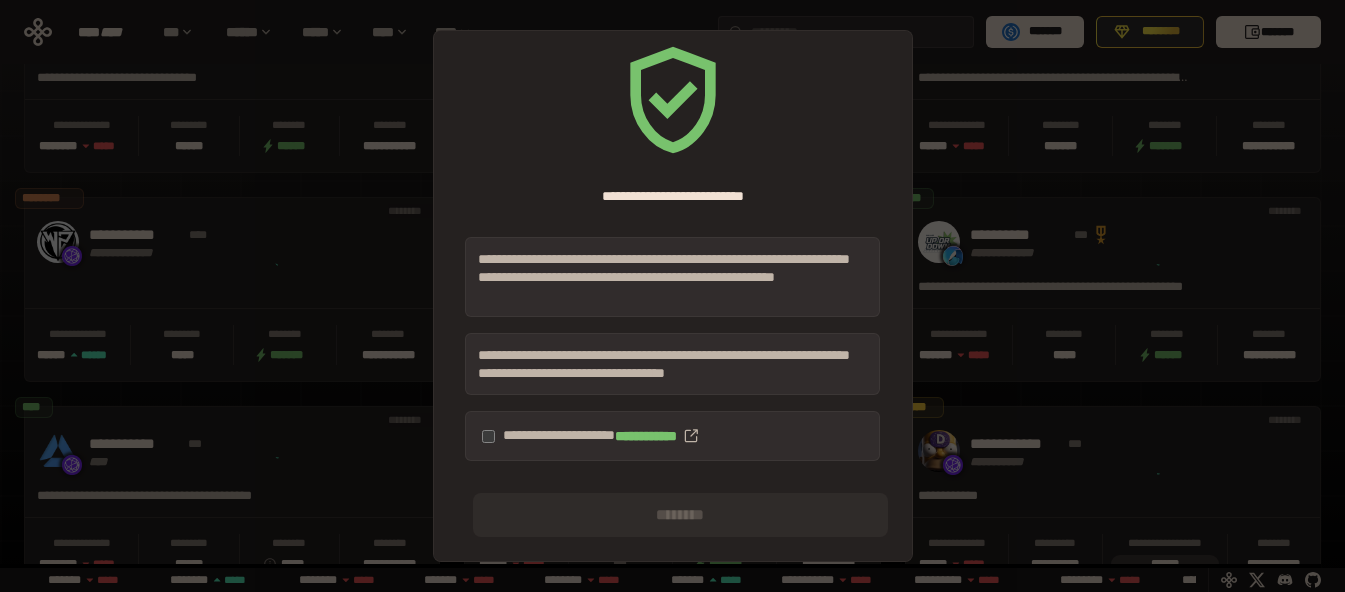 click on "**********" at bounding box center [672, 436] 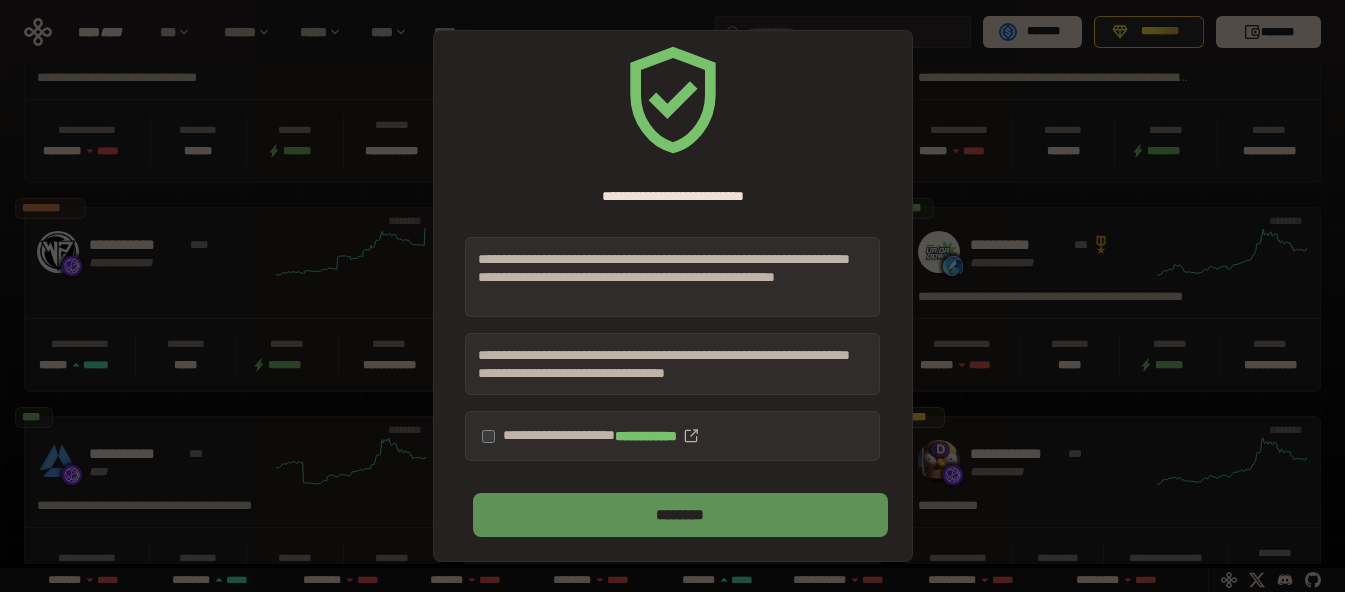 click on "********" at bounding box center (680, 515) 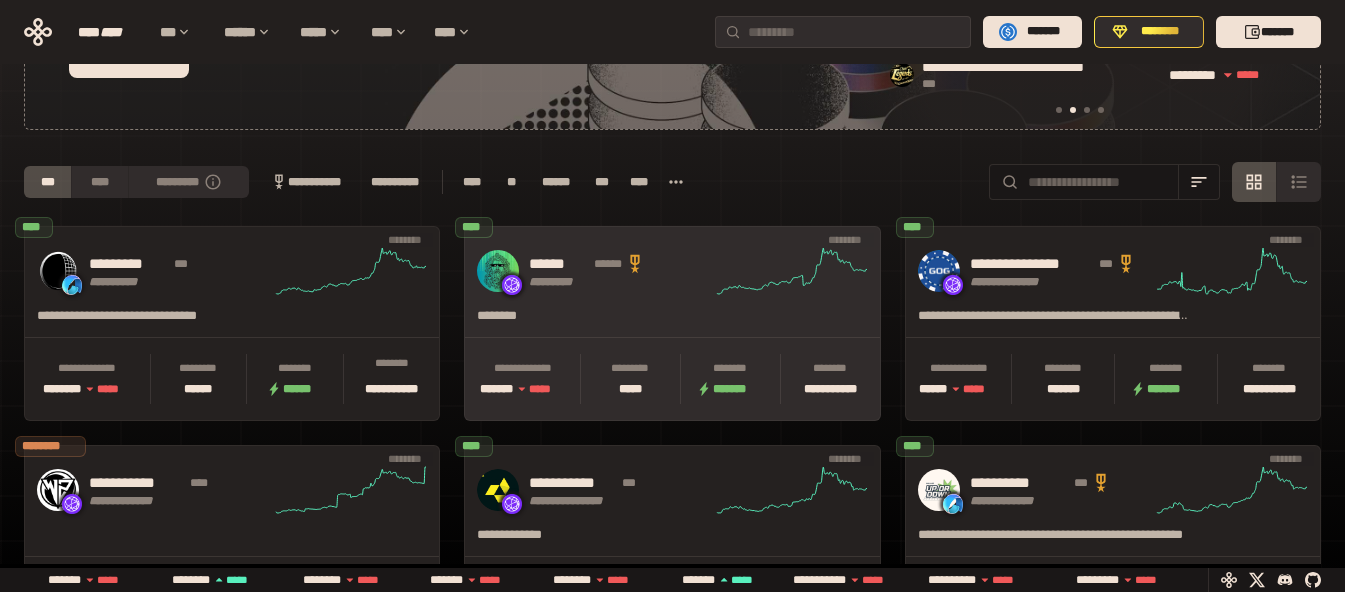 scroll, scrollTop: 0, scrollLeft: 0, axis: both 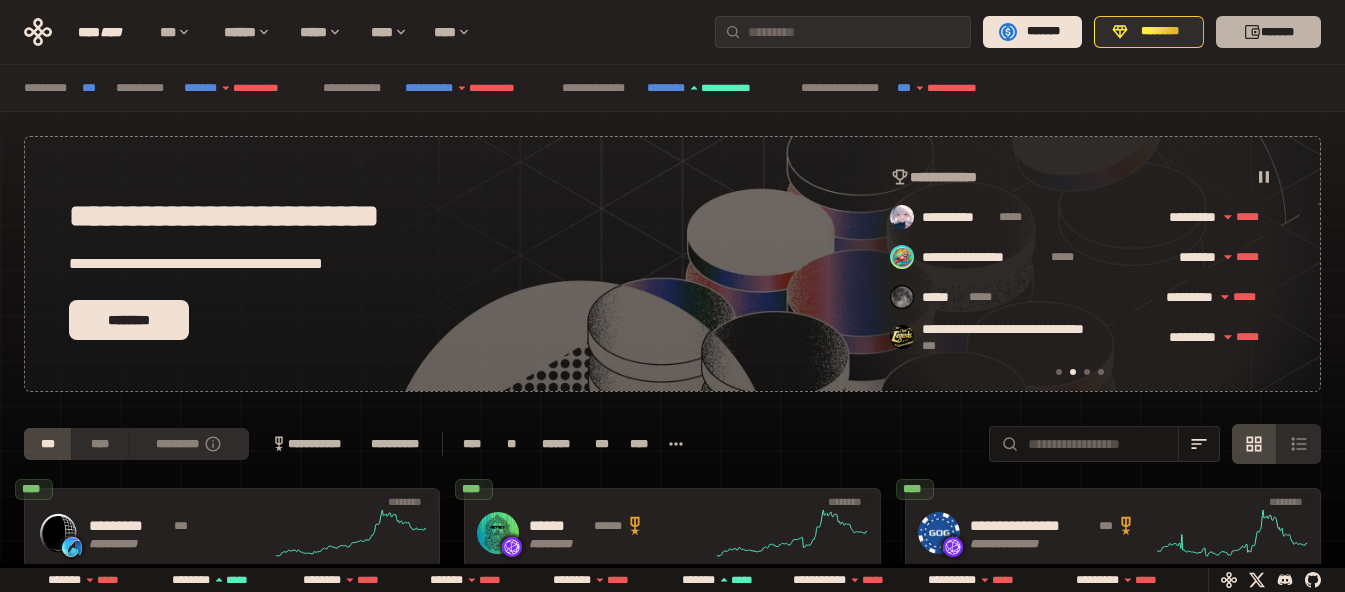 click on "*******" at bounding box center [1268, 32] 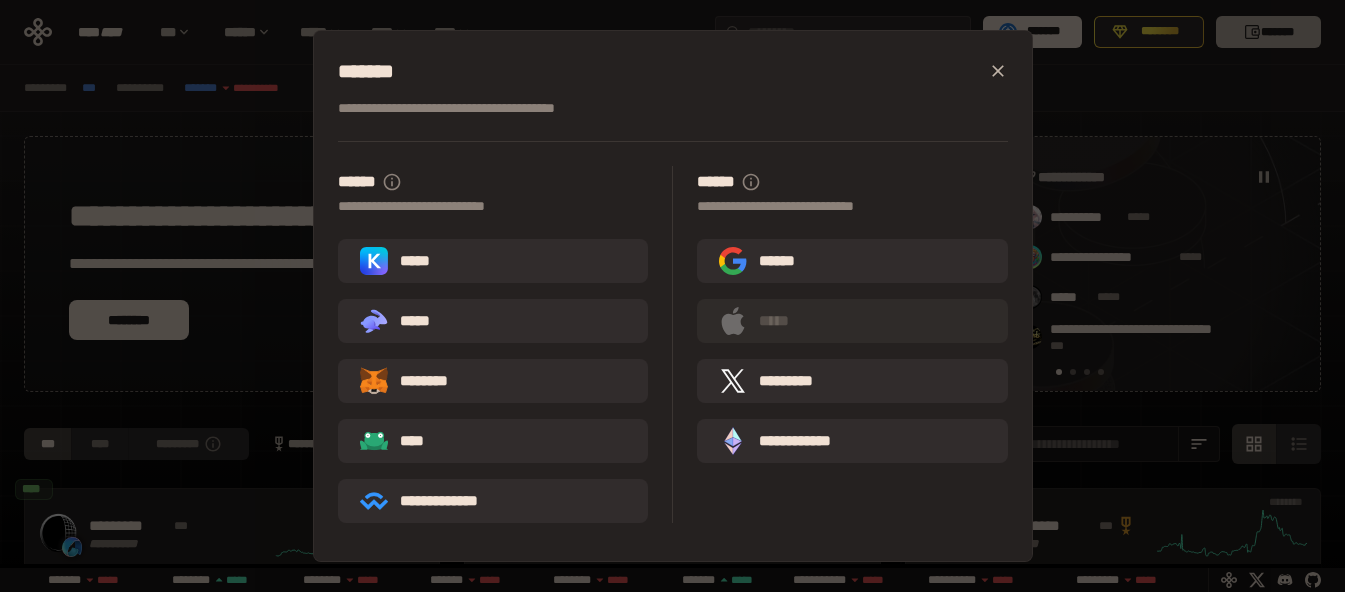 scroll, scrollTop: 0, scrollLeft: 16, axis: horizontal 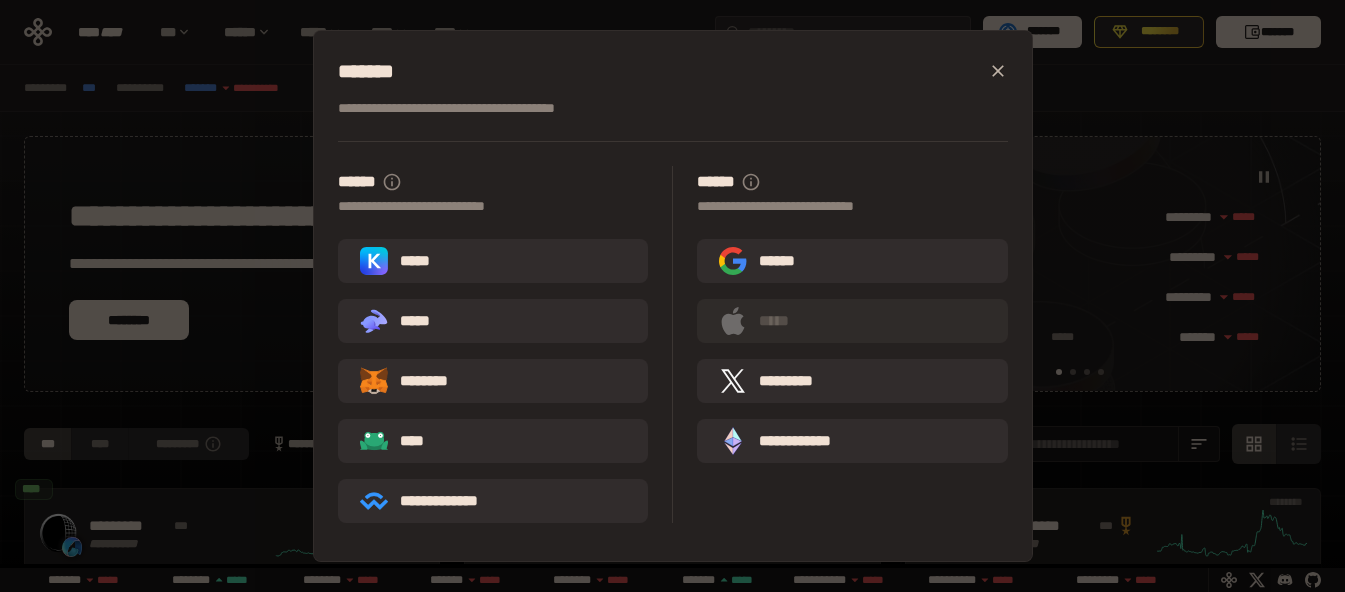 click on "*****" at bounding box center (493, 261) 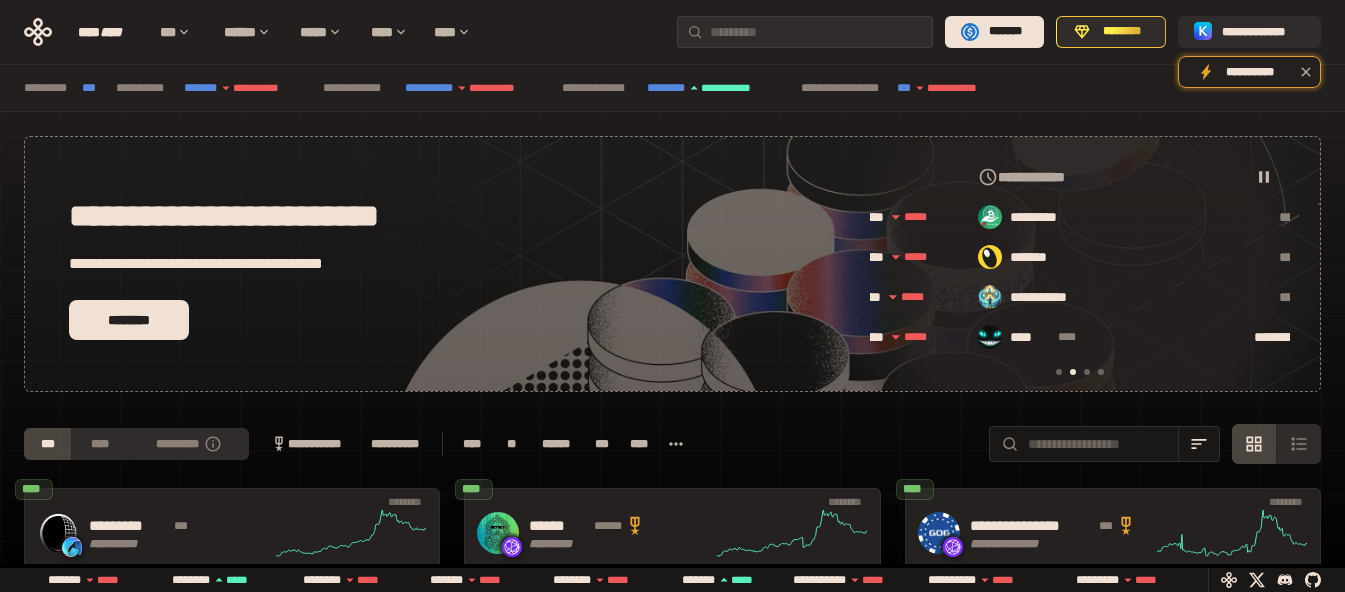 scroll, scrollTop: 0, scrollLeft: 856, axis: horizontal 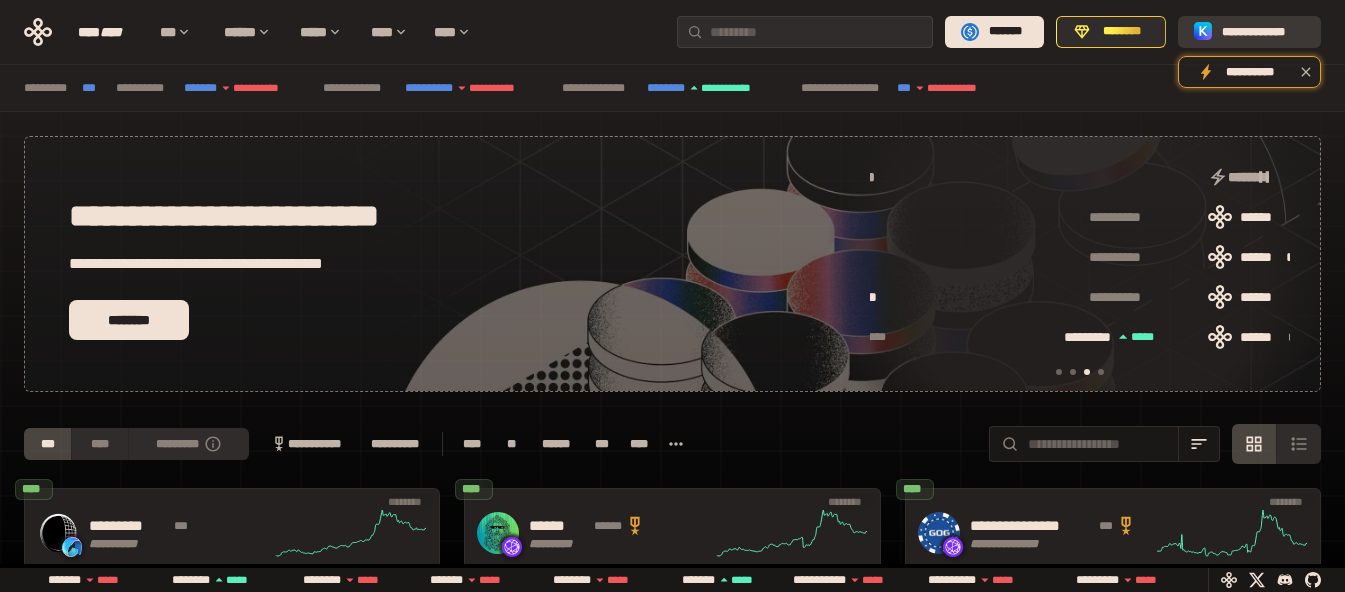 click on "**********" at bounding box center [1263, 32] 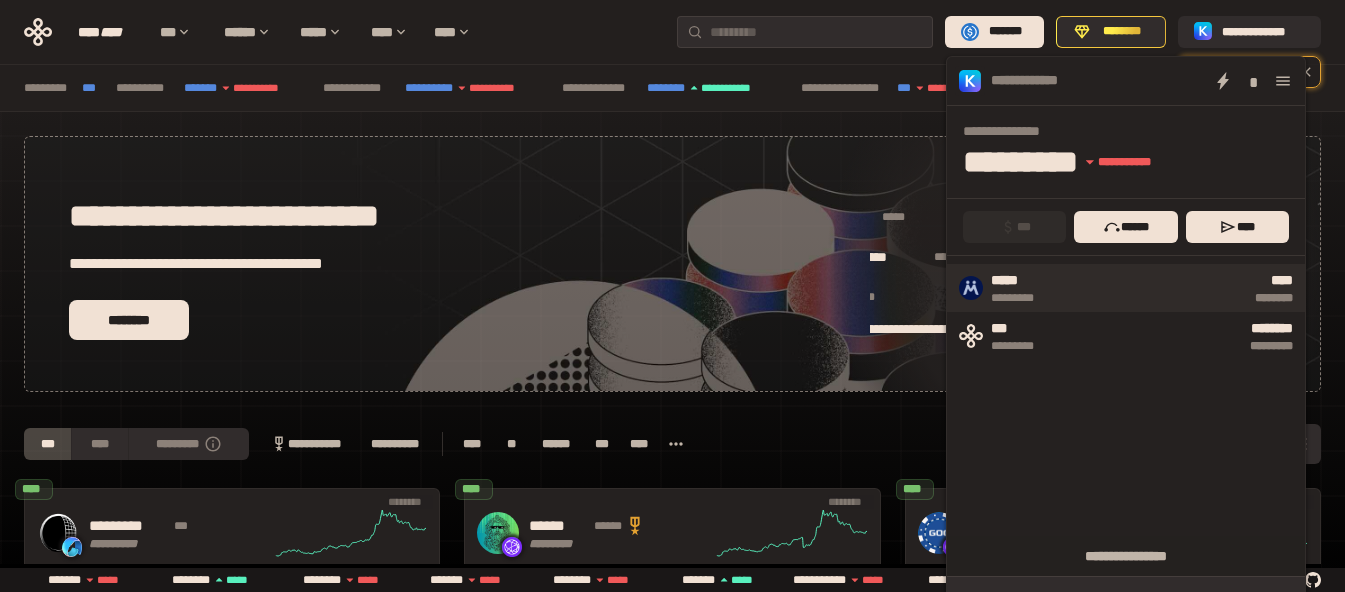scroll, scrollTop: 0, scrollLeft: 436, axis: horizontal 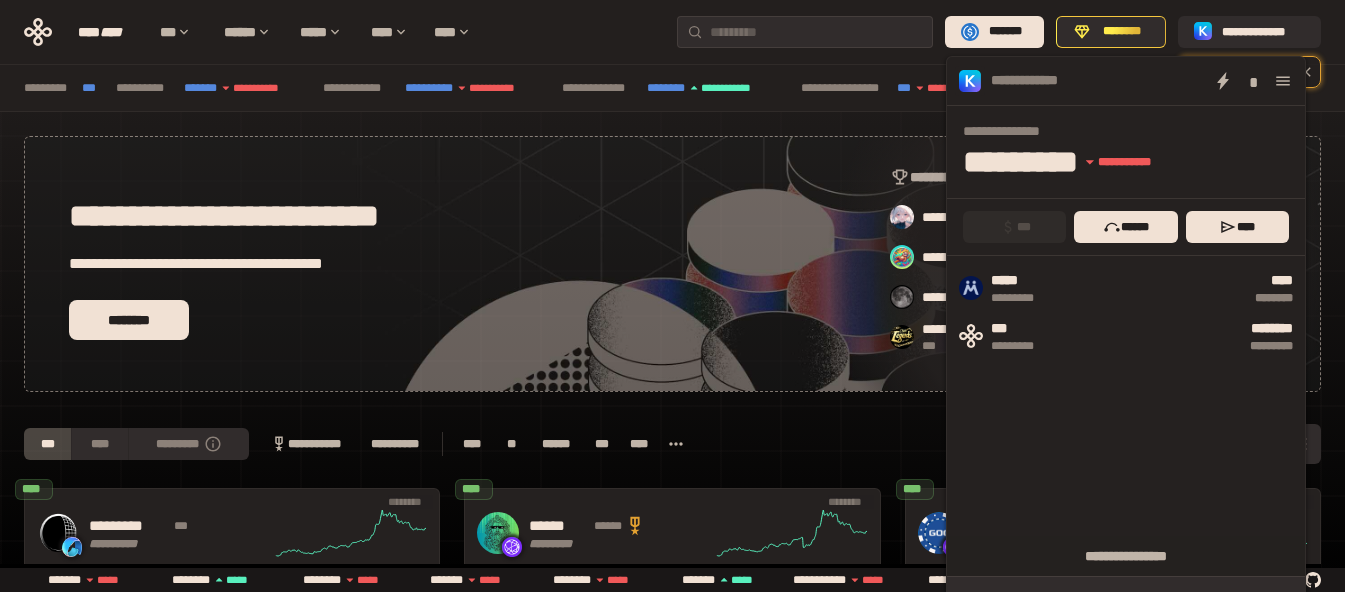 click on "[FIRST] [LAST] [STREET] [CITY], [STATE] [ZIP] [COUNTRY] [EMAIL] [PHONE] [SSN] [CREDIT_CARD] [DOB]" at bounding box center [672, 1020] 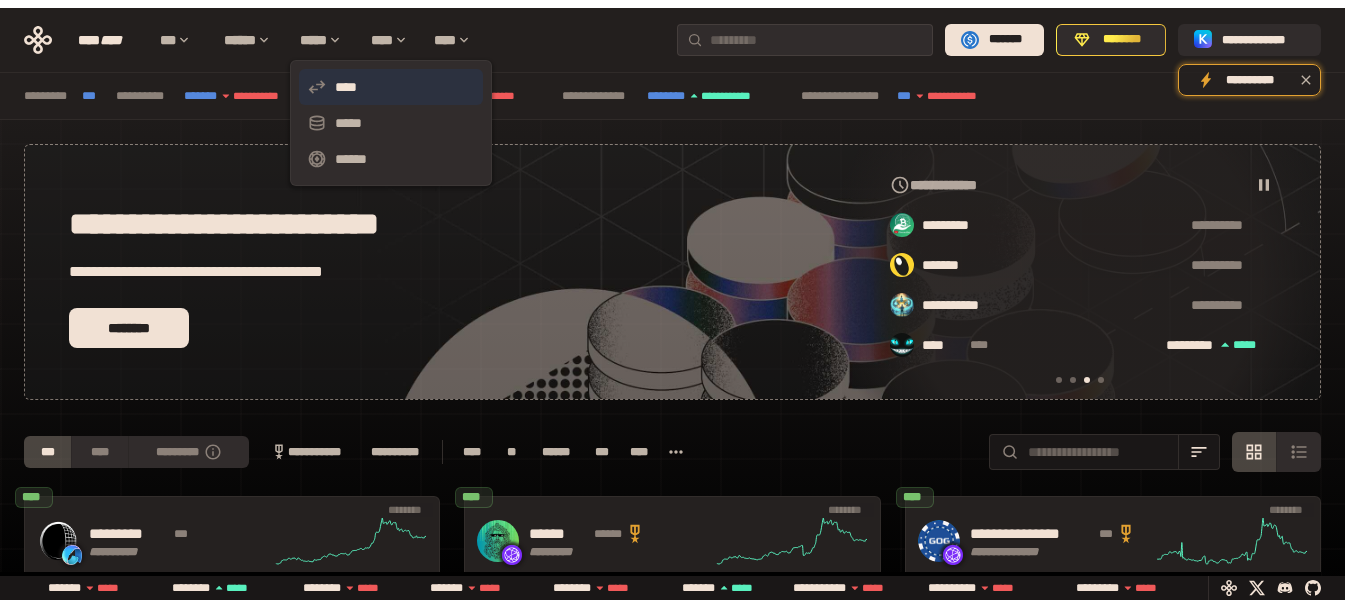 scroll, scrollTop: 0, scrollLeft: 1159, axis: horizontal 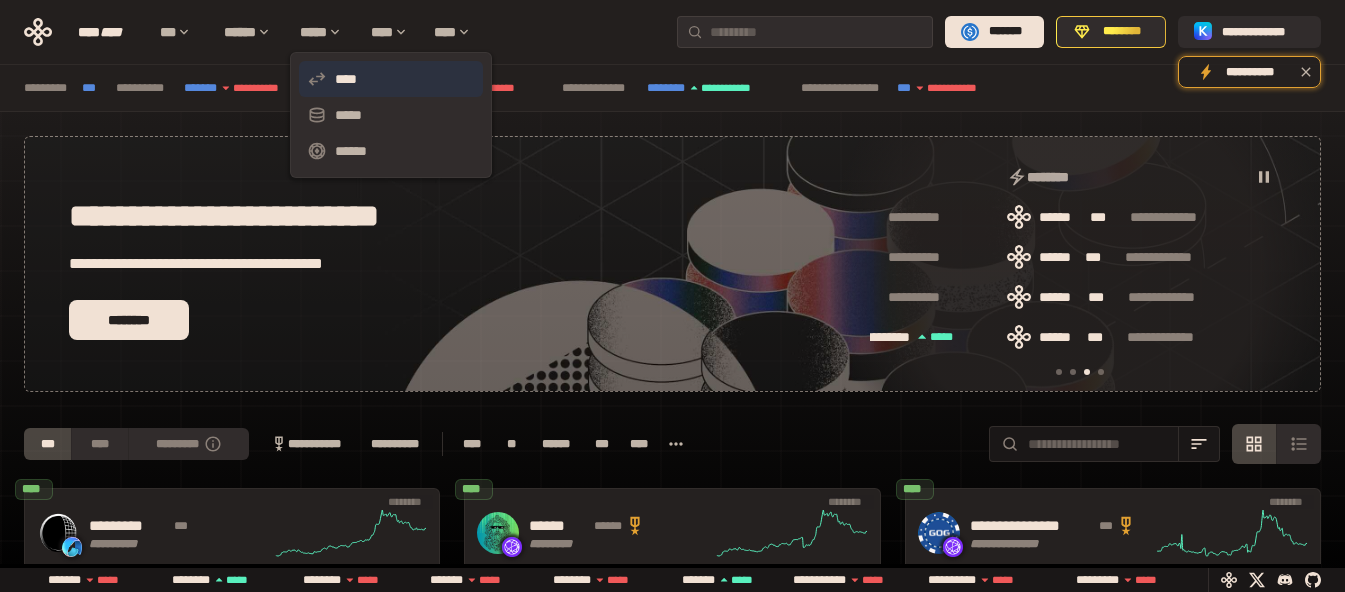 click on "****" at bounding box center [391, 79] 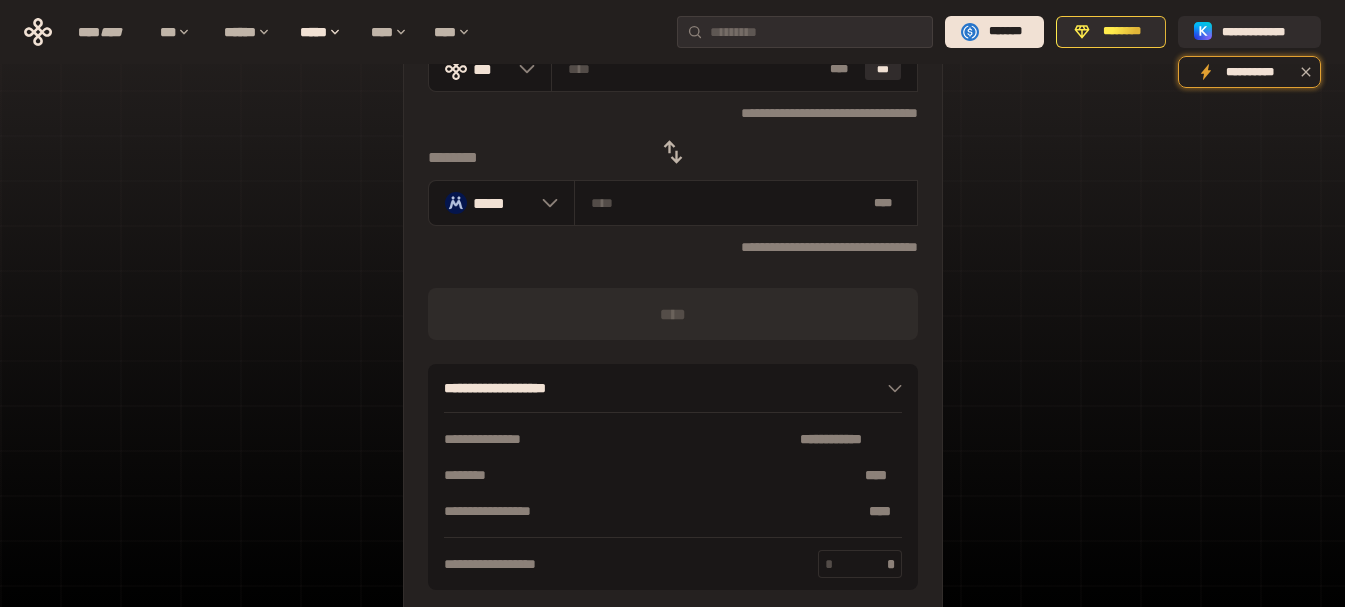 scroll, scrollTop: 65, scrollLeft: 0, axis: vertical 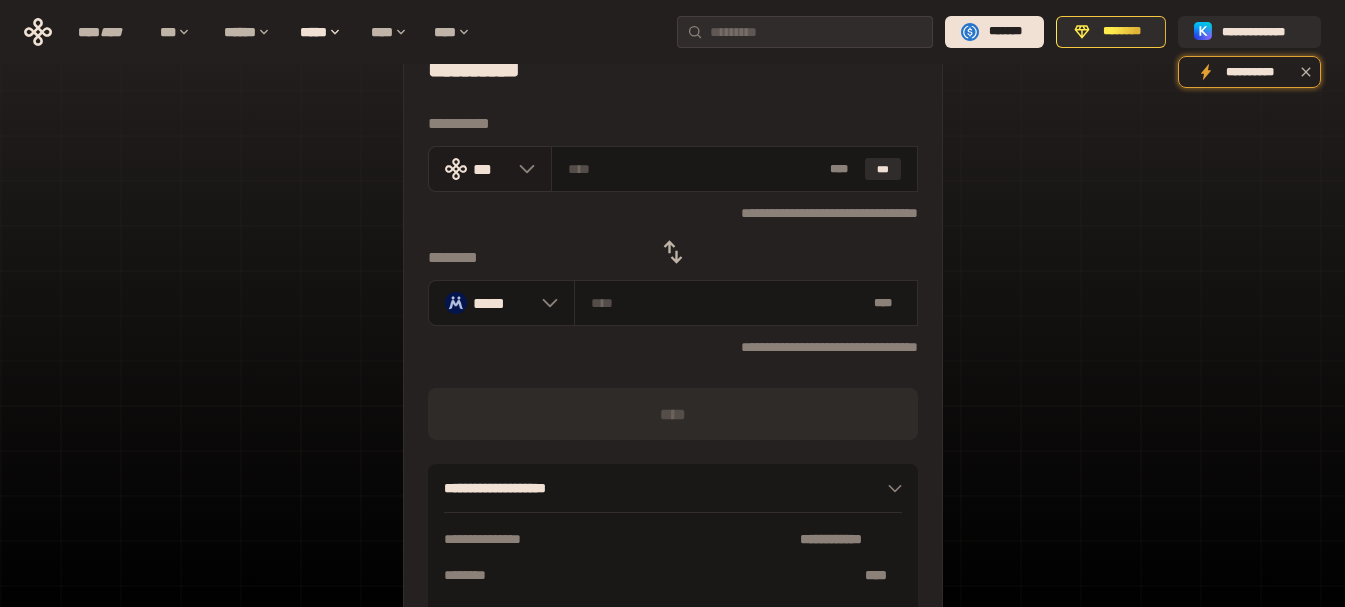 click 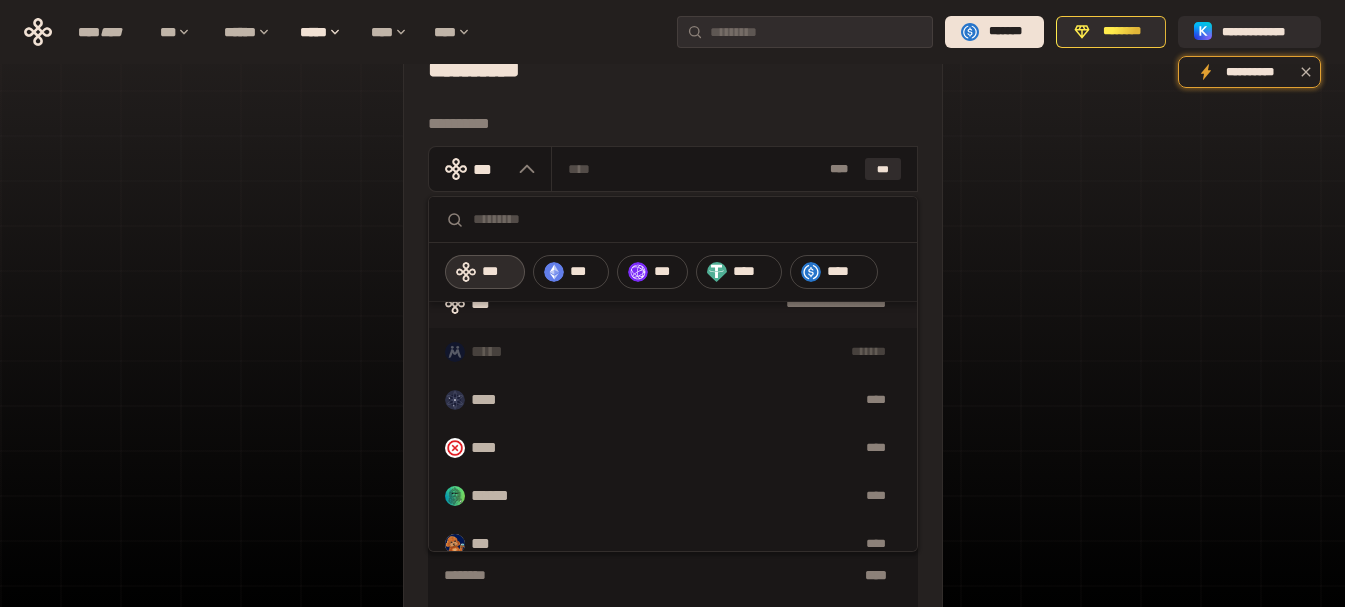 scroll, scrollTop: 0, scrollLeft: 0, axis: both 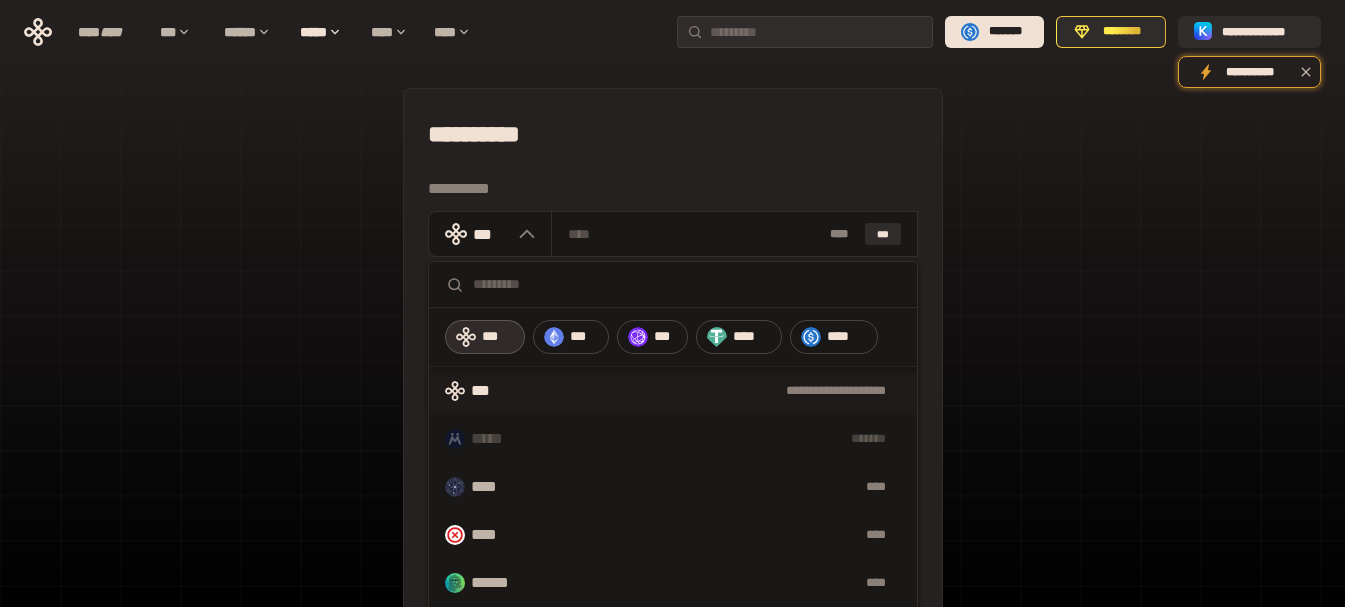 click on "[FIRST] [LAST] [STREET] [CITY], [STATE] [ZIP] [COUNTRY] [EMAIL] [PHONE] [SSN] [CREDIT_CARD] [DOB]" at bounding box center [672, 444] 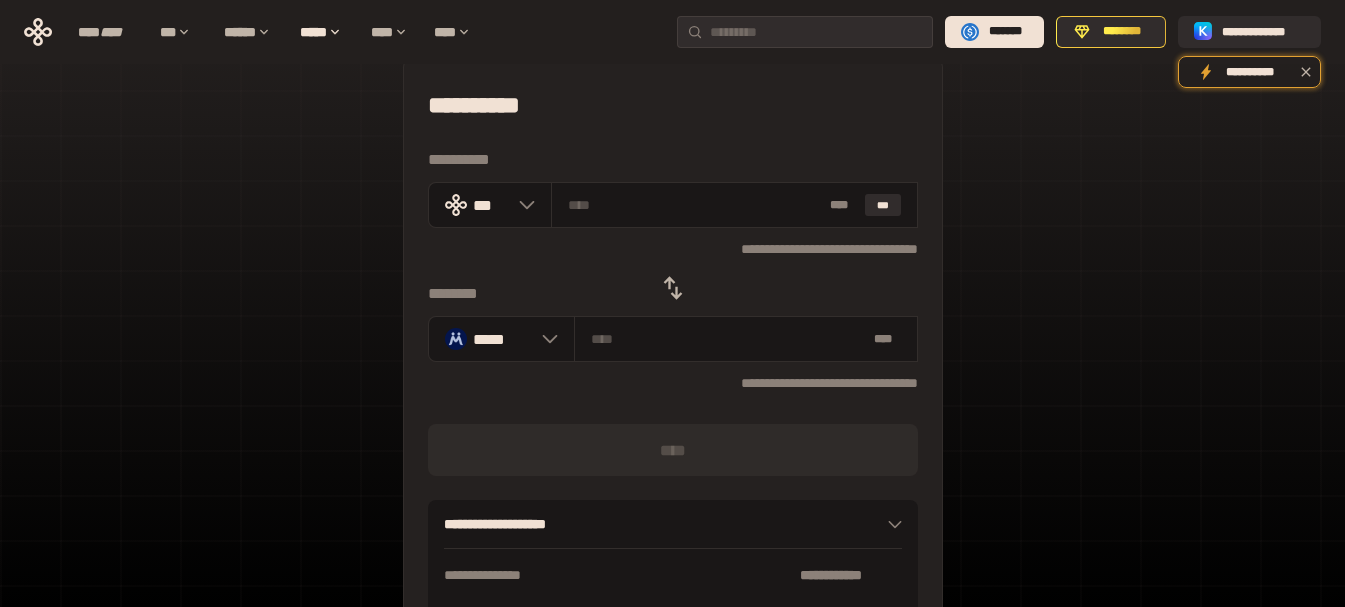 scroll, scrollTop: 0, scrollLeft: 0, axis: both 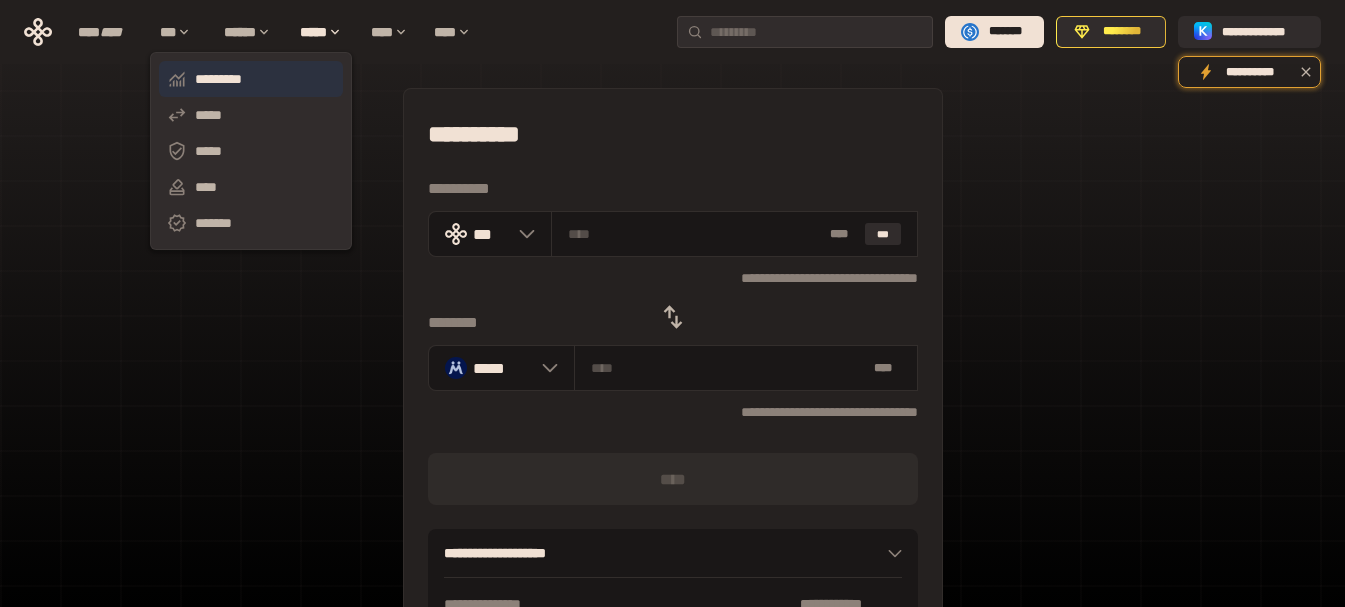 click on "*********" at bounding box center (251, 79) 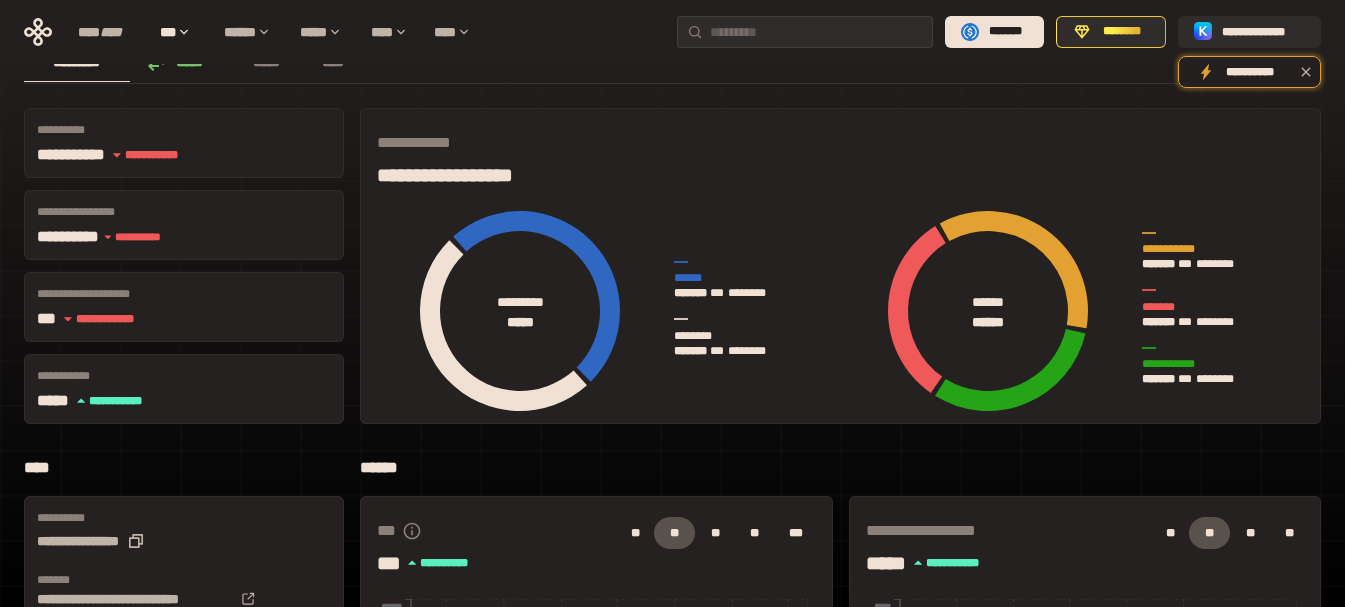 scroll, scrollTop: 0, scrollLeft: 0, axis: both 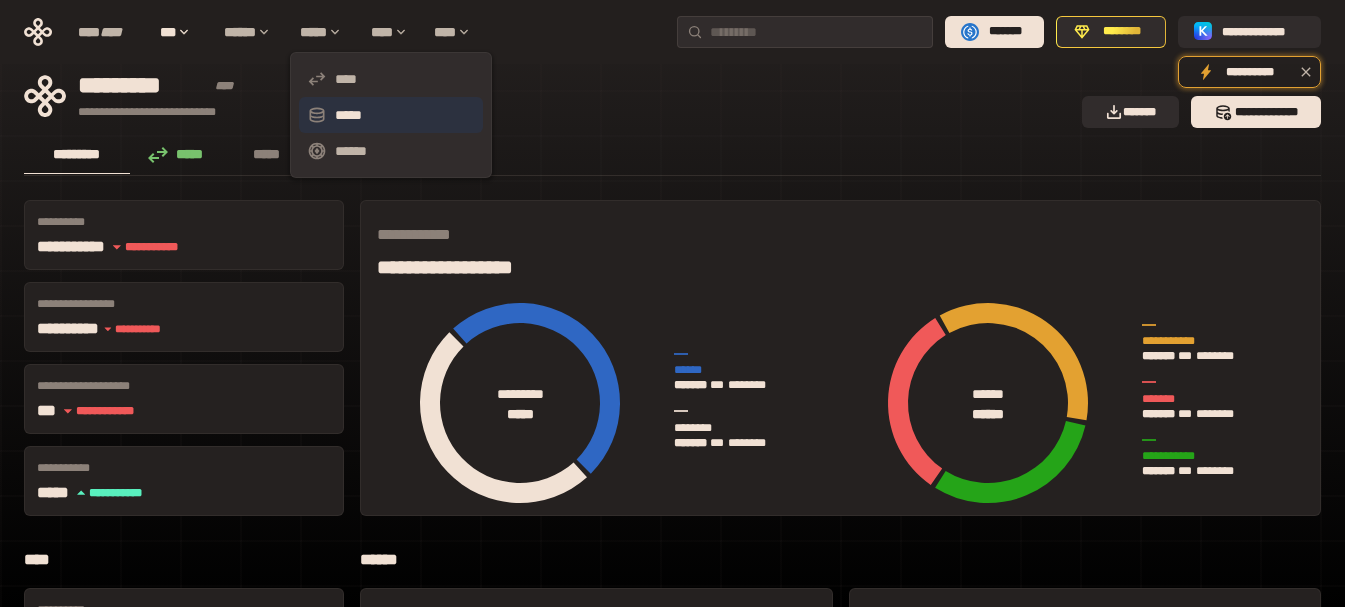 click on "*****" at bounding box center [391, 115] 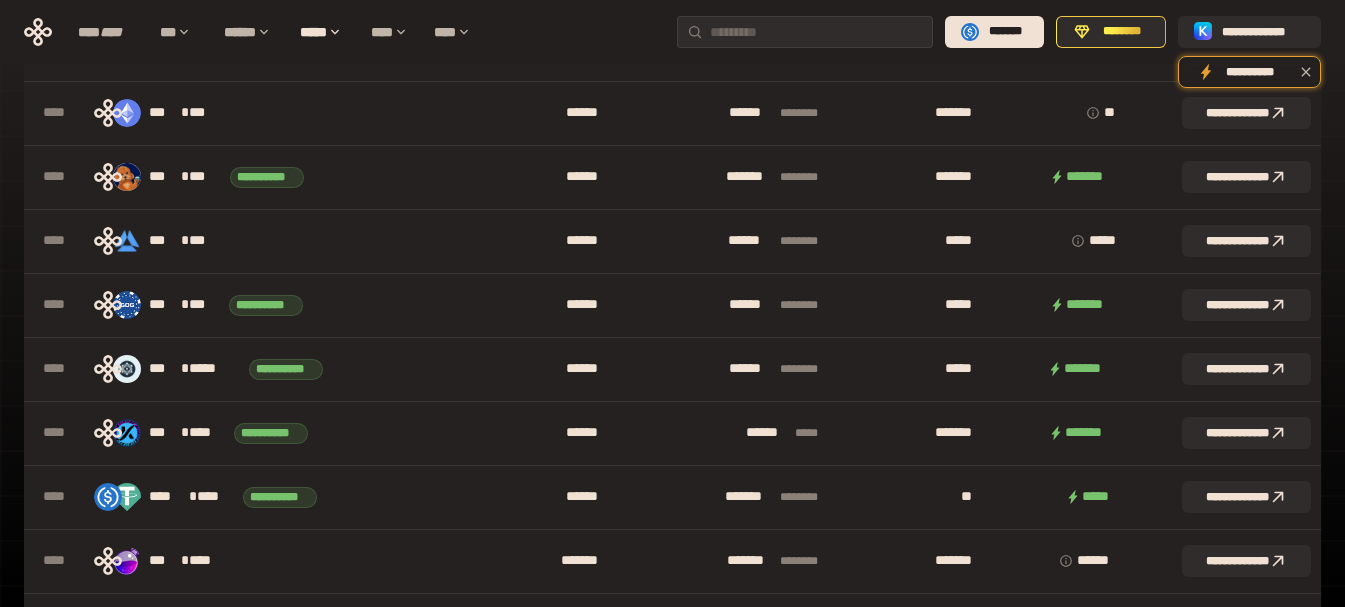 scroll, scrollTop: 1000, scrollLeft: 0, axis: vertical 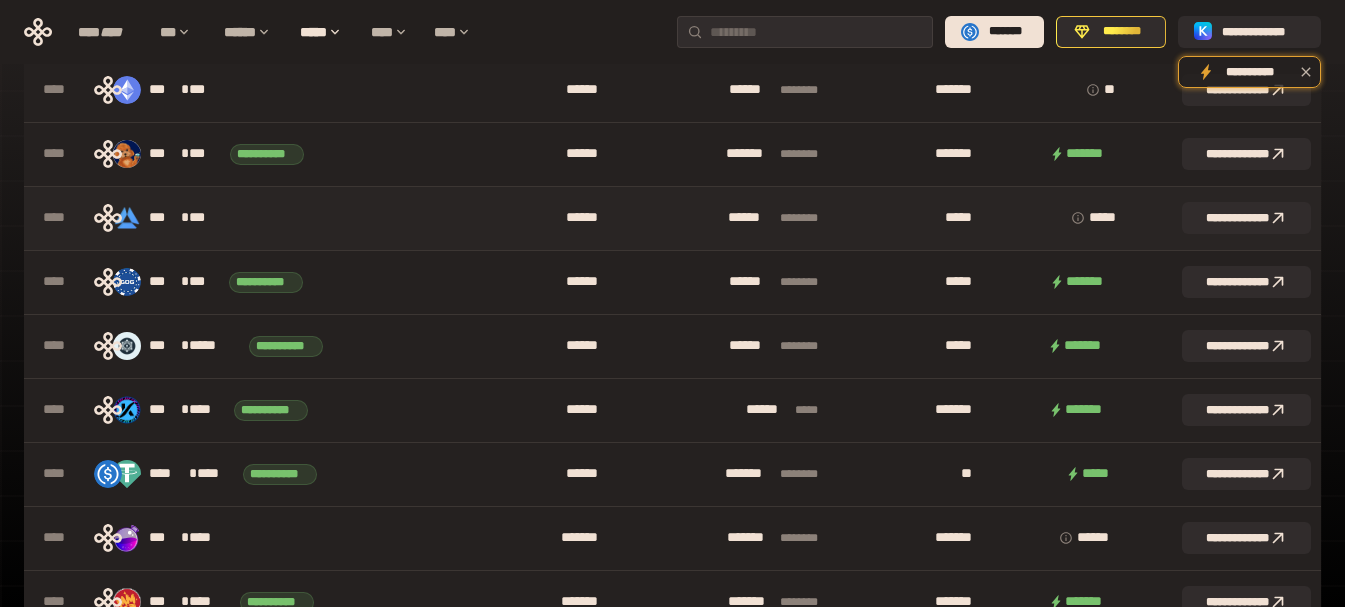 click on "*** * ***" at bounding box center [282, 218] 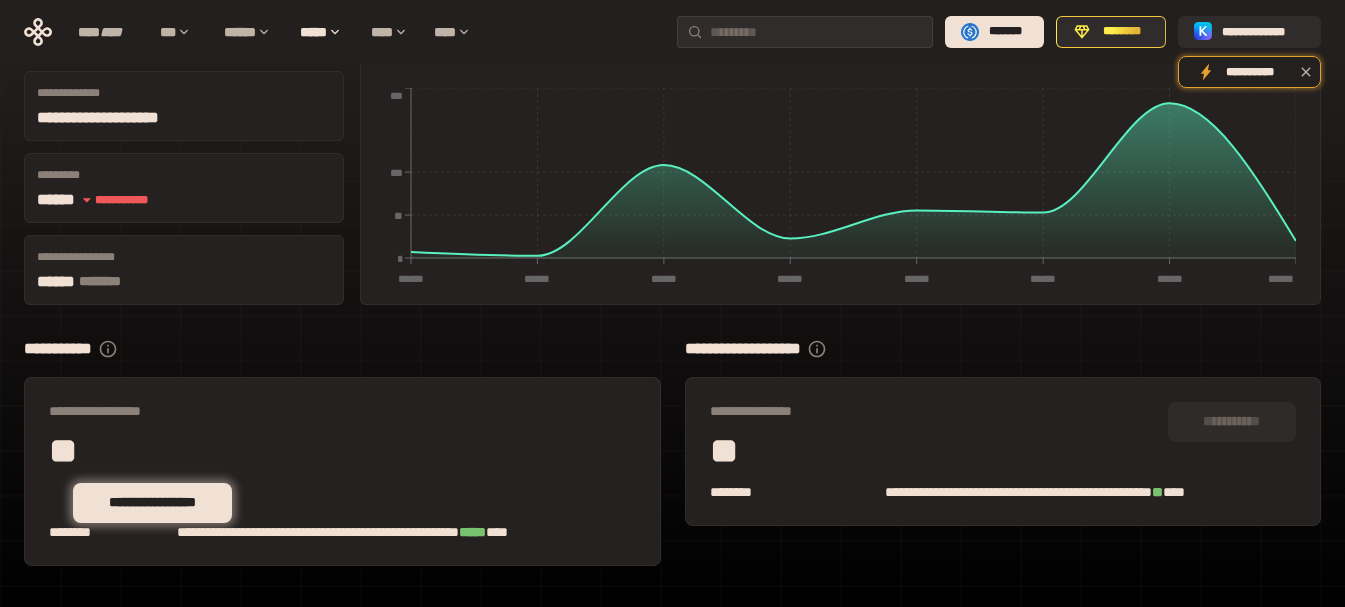 scroll, scrollTop: 214, scrollLeft: 0, axis: vertical 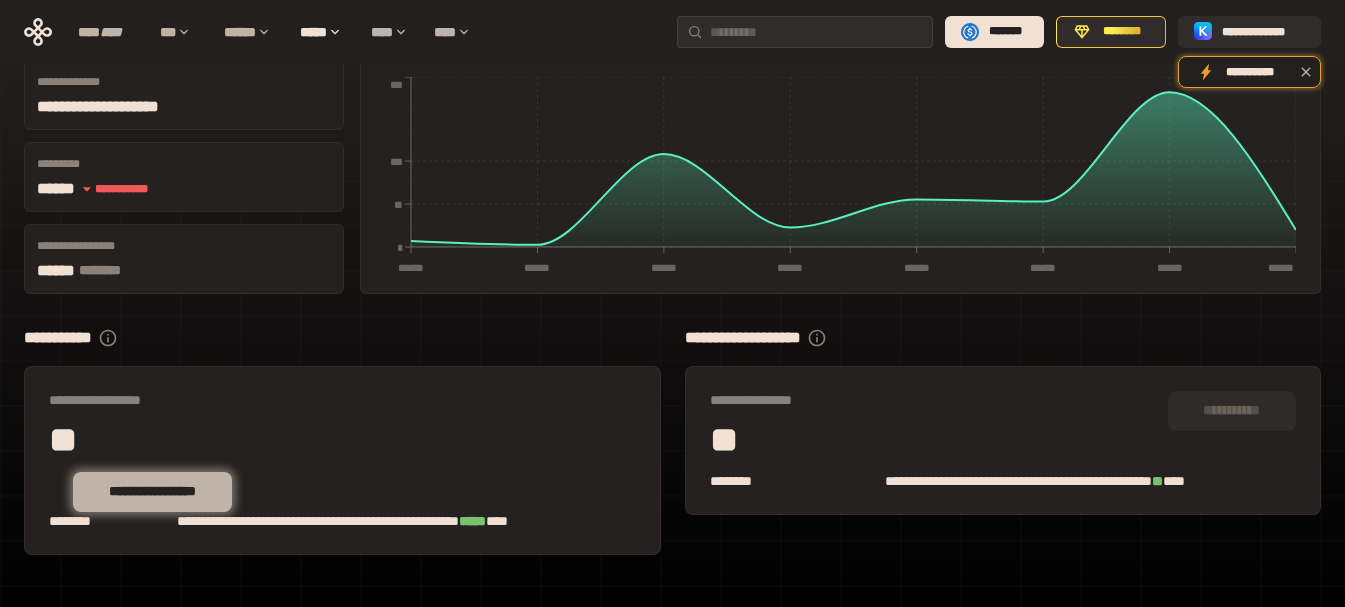 click on "**********" at bounding box center (152, 491) 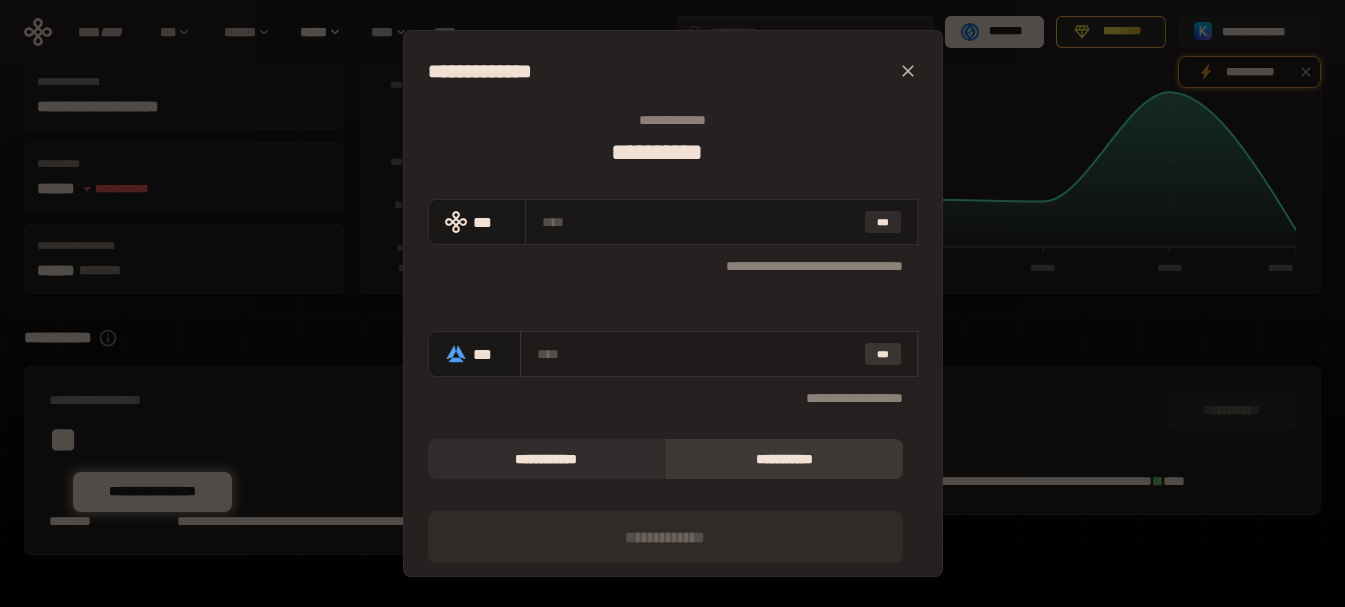 click on "***" at bounding box center (883, 354) 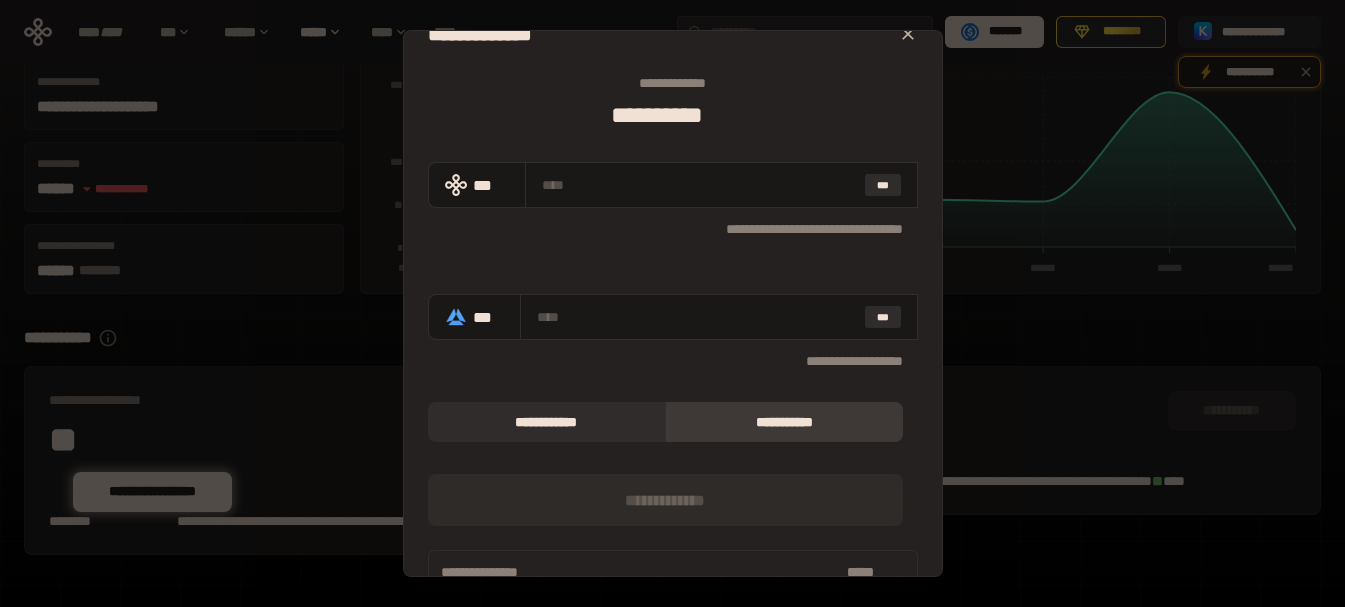 scroll, scrollTop: 0, scrollLeft: 0, axis: both 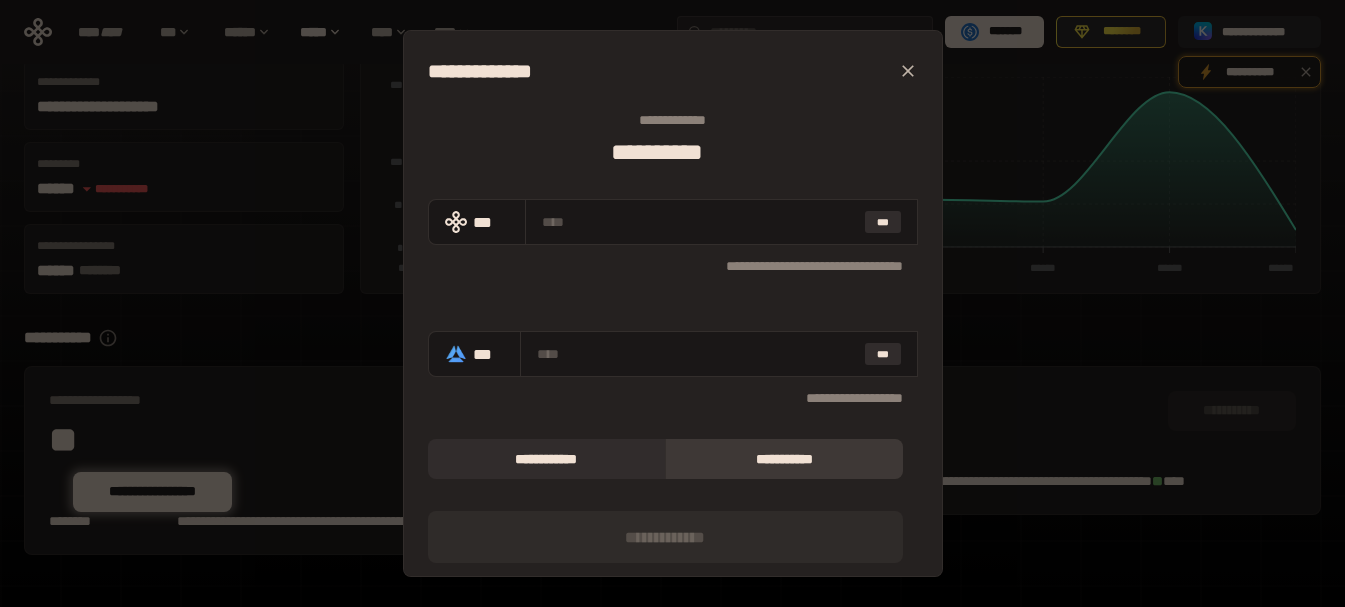 click 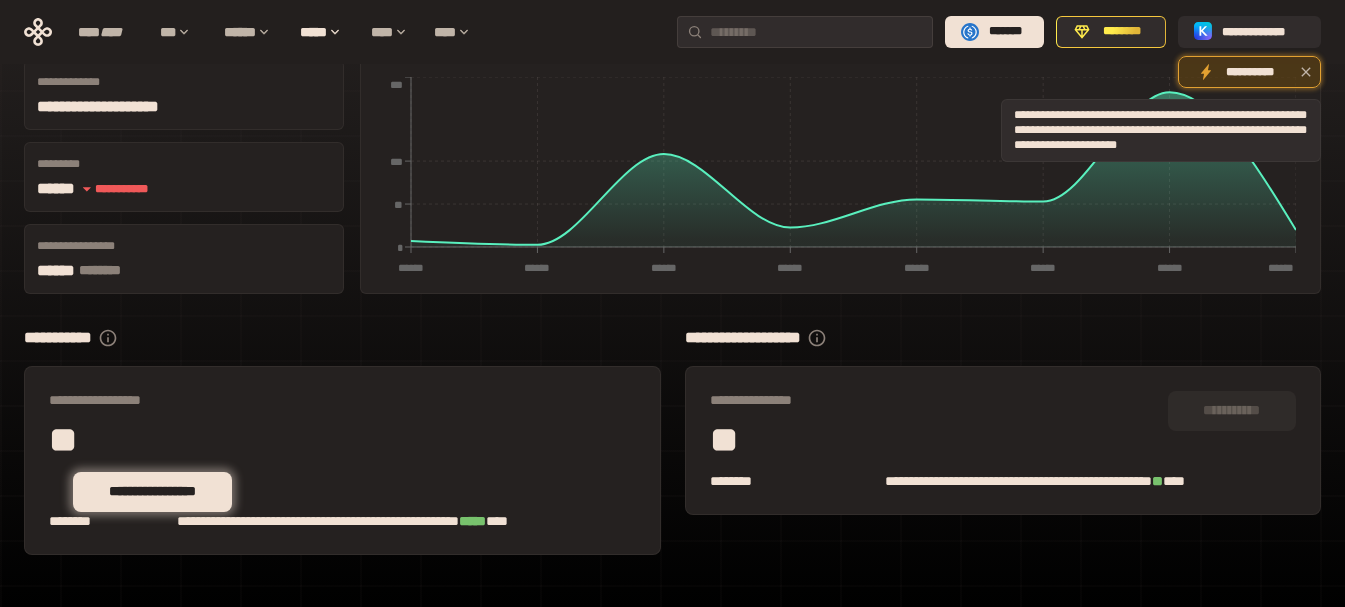 click on "**********" at bounding box center [1249, 72] 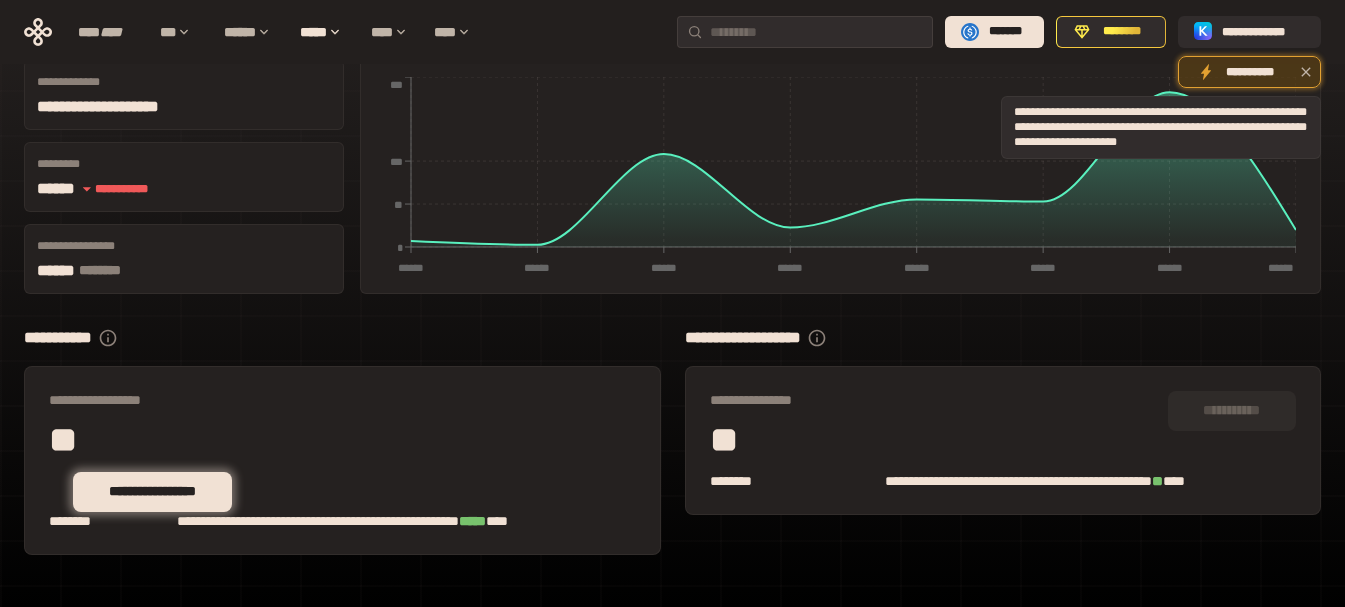 click 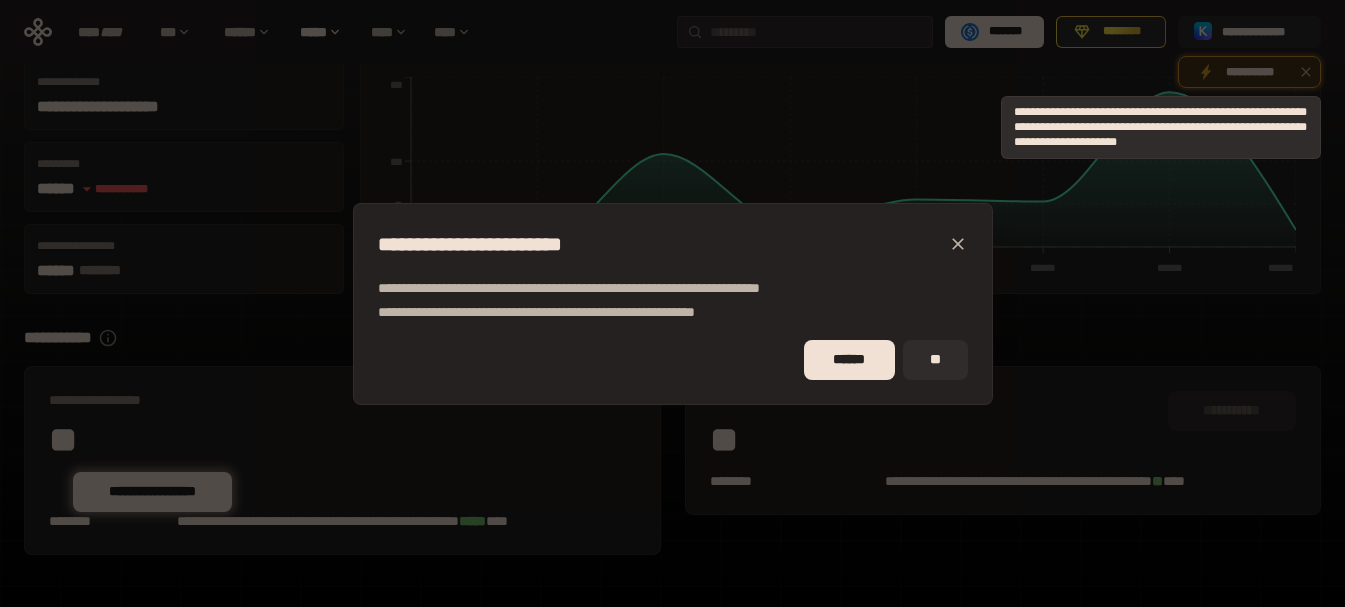 click on "**********" at bounding box center [672, 303] 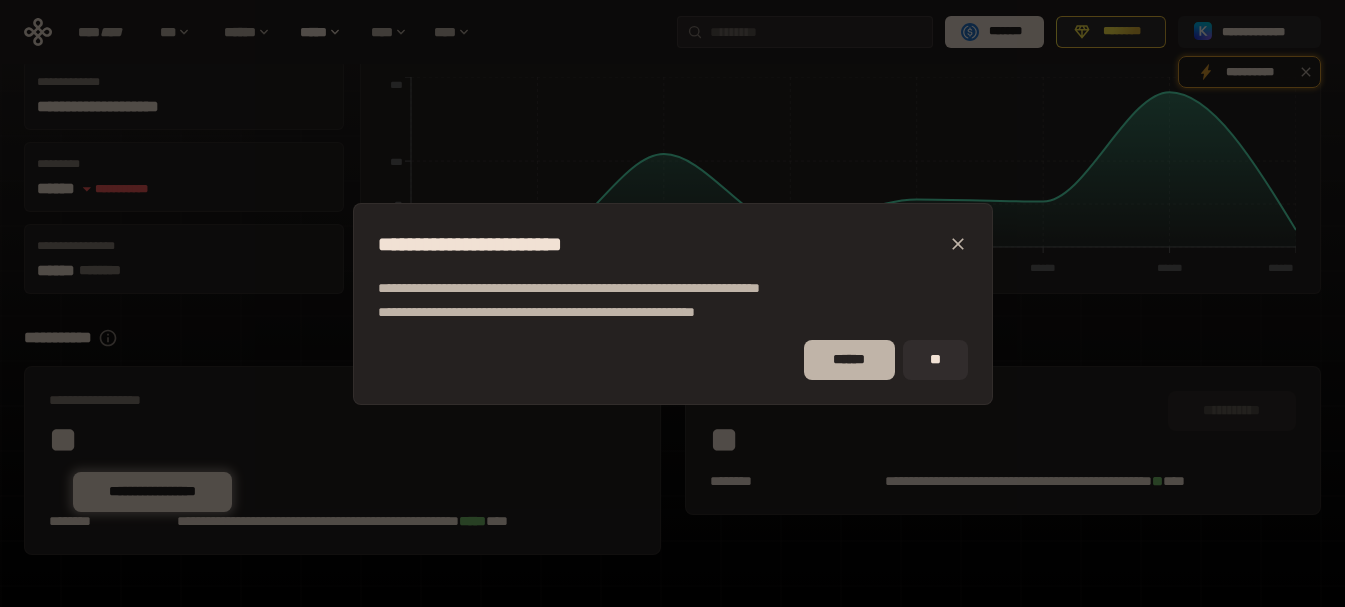 click on "******" at bounding box center (849, 360) 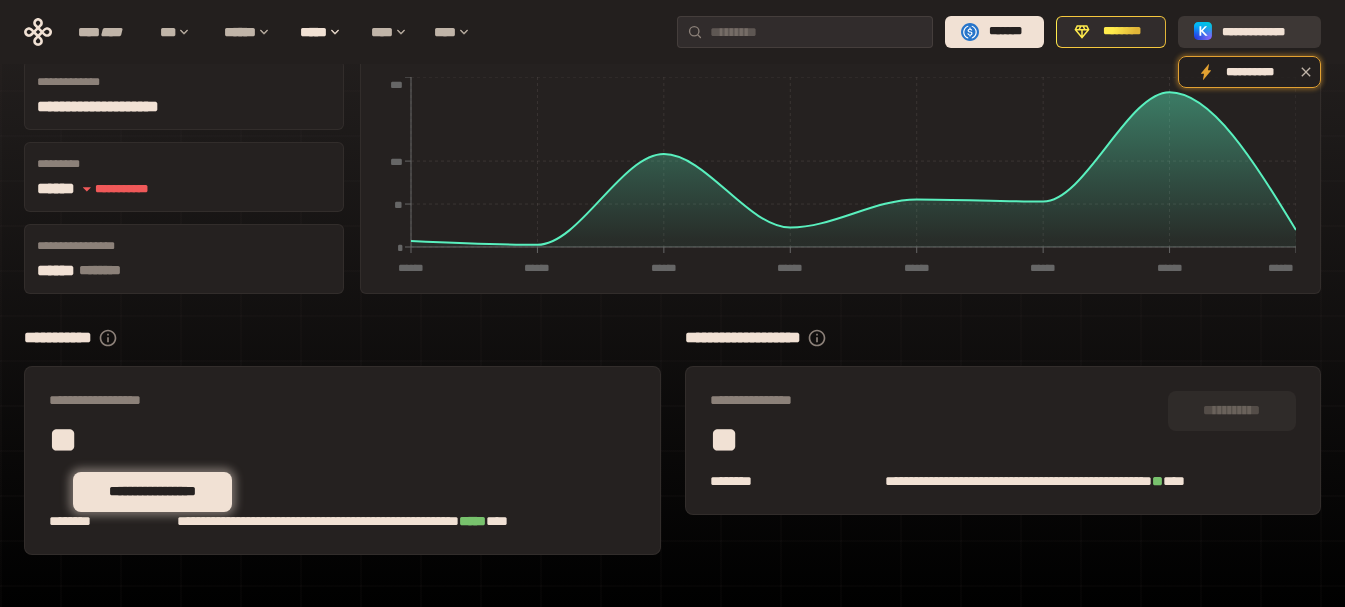 click on "**********" at bounding box center (1263, 32) 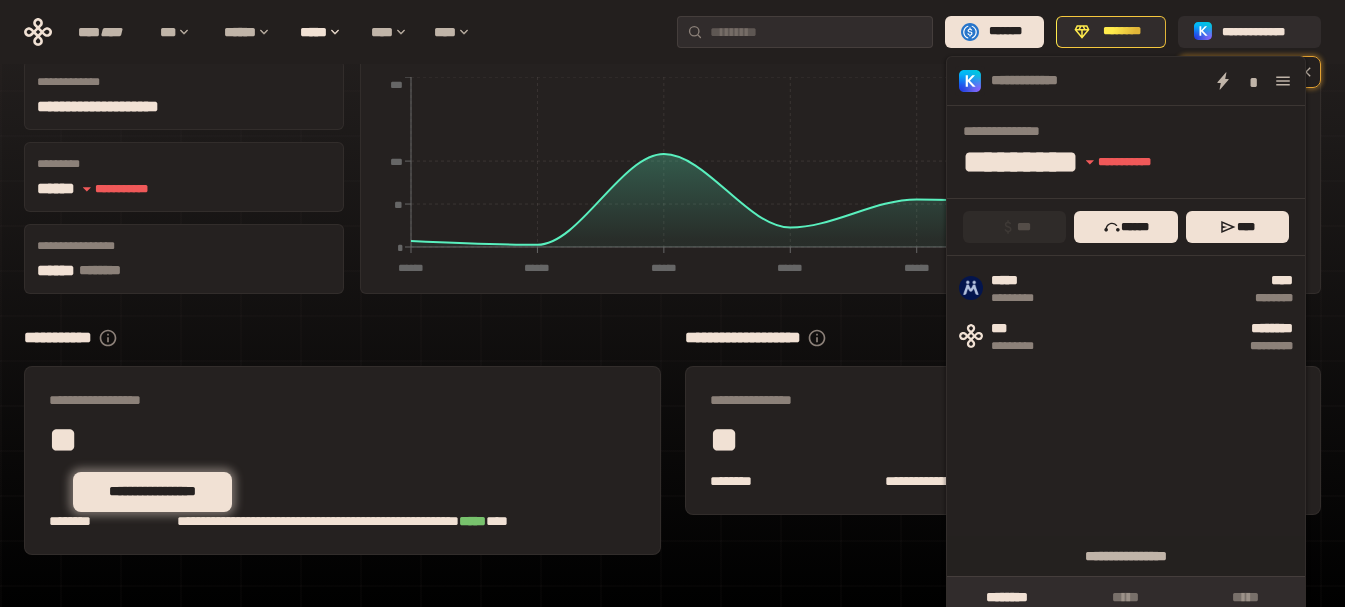 click 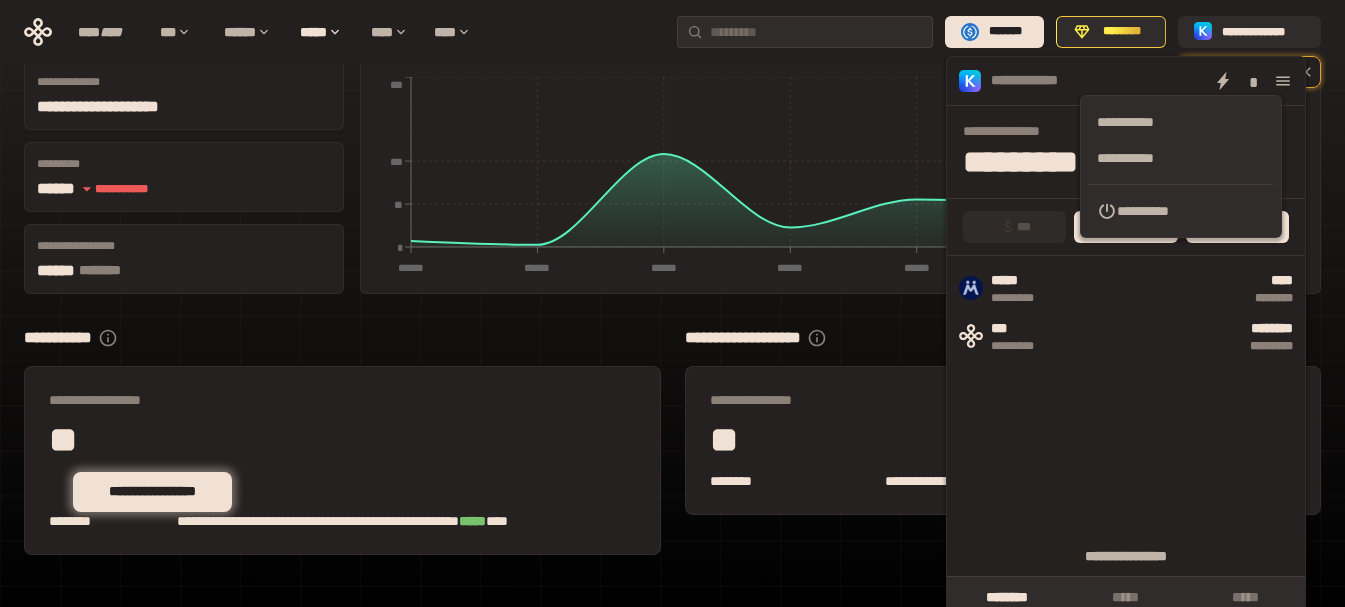 click 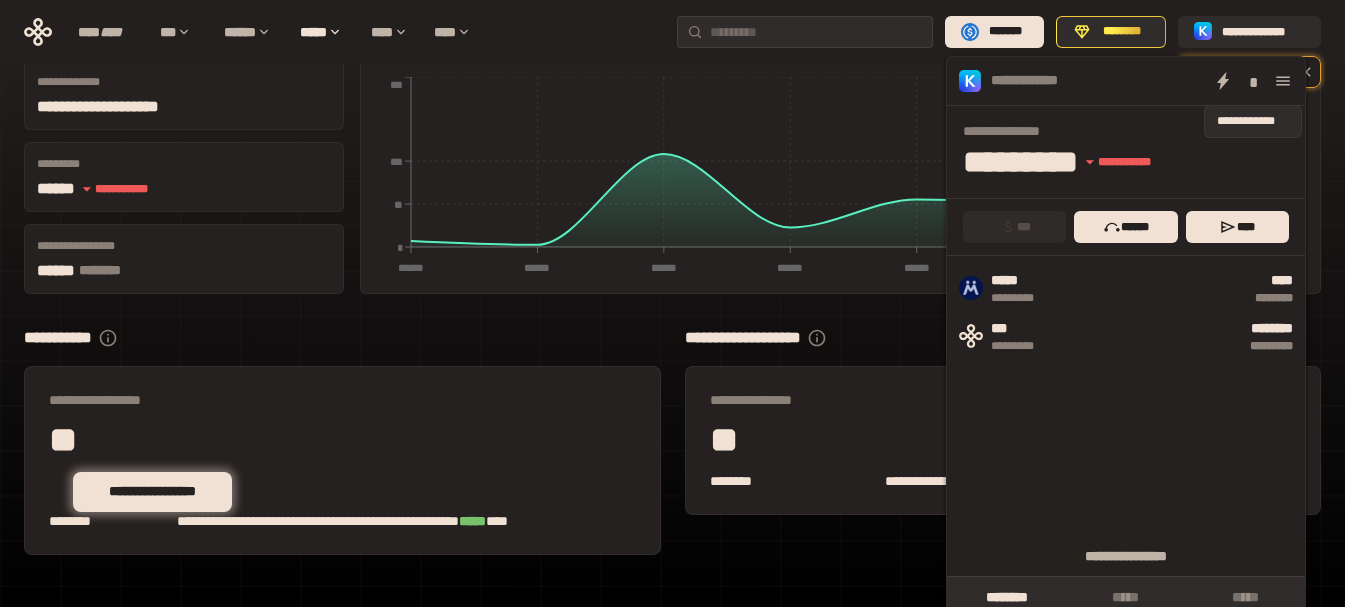 click on "*" at bounding box center (1253, 81) 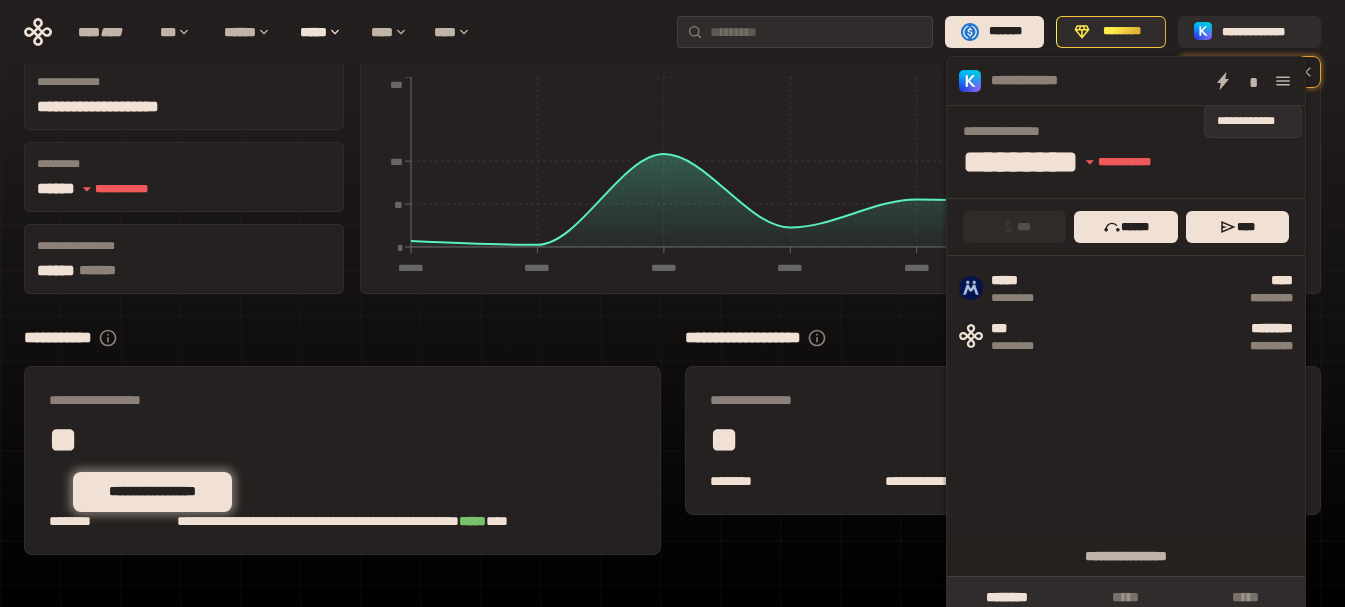 click on "*" at bounding box center (1253, 81) 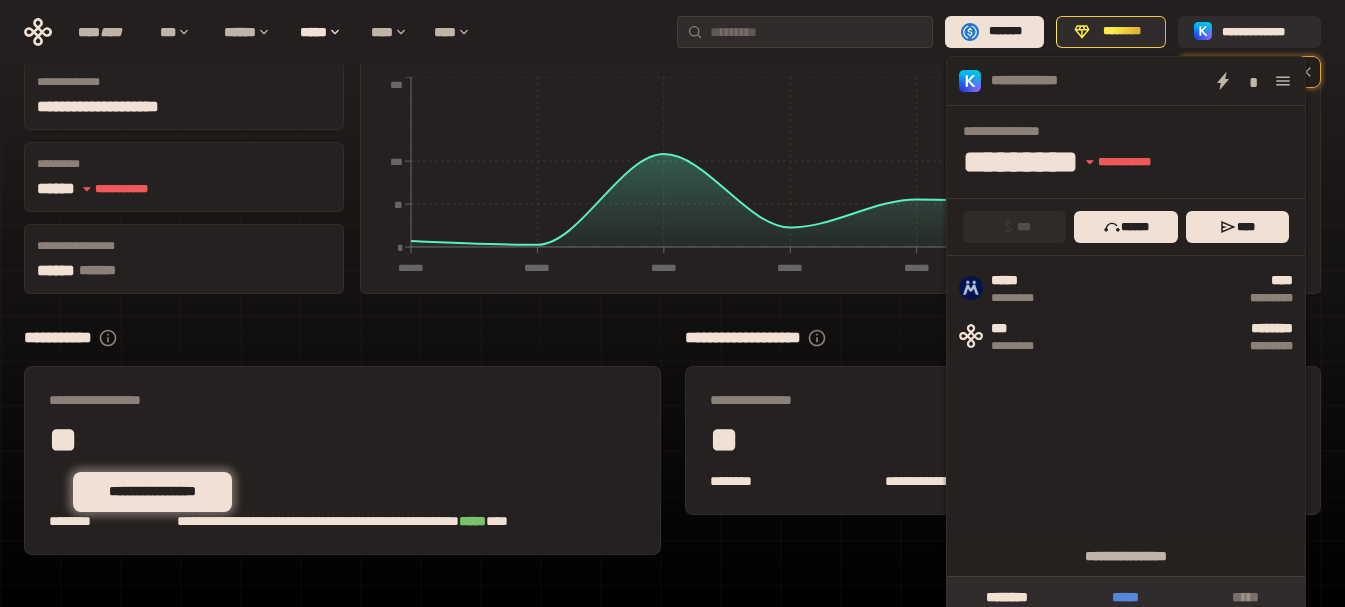 click on "*****" at bounding box center [1125, 597] 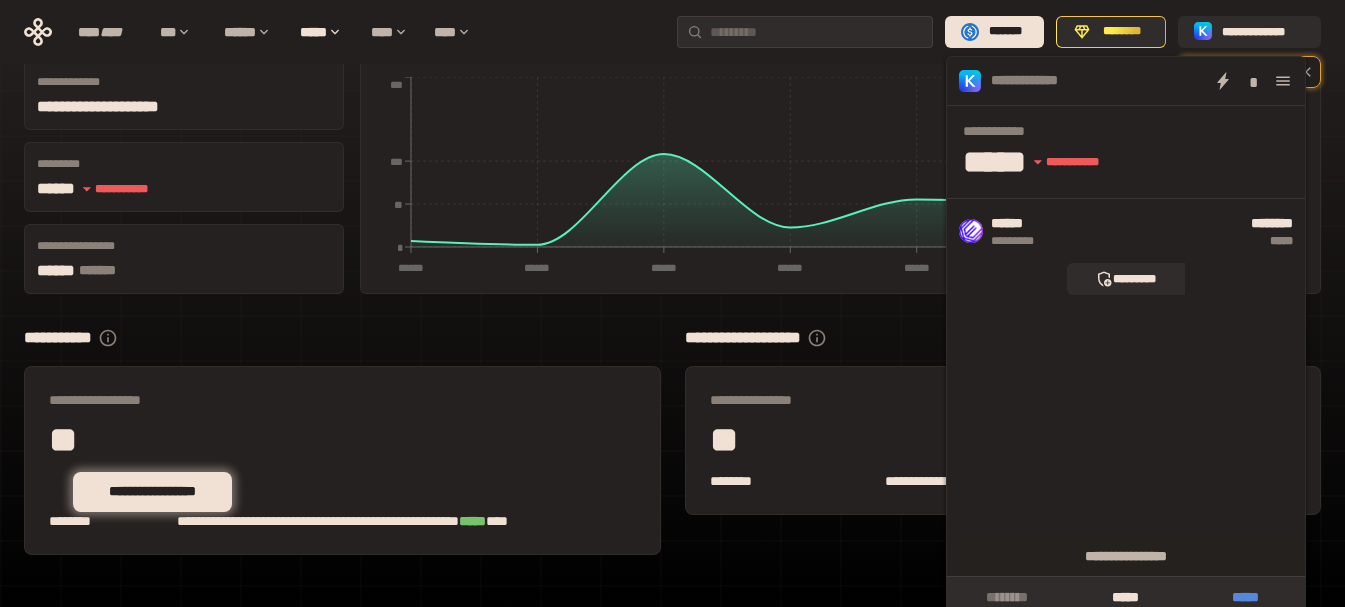 click on "*****" at bounding box center (1245, 597) 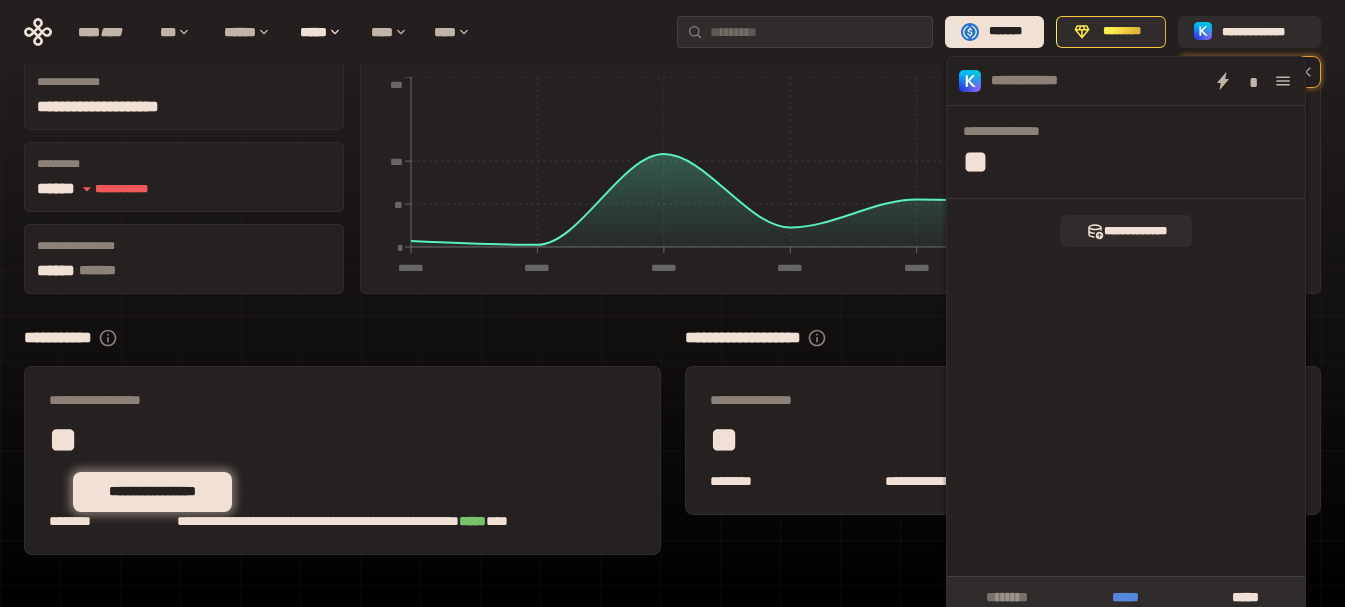 click on "*****" at bounding box center (1125, 597) 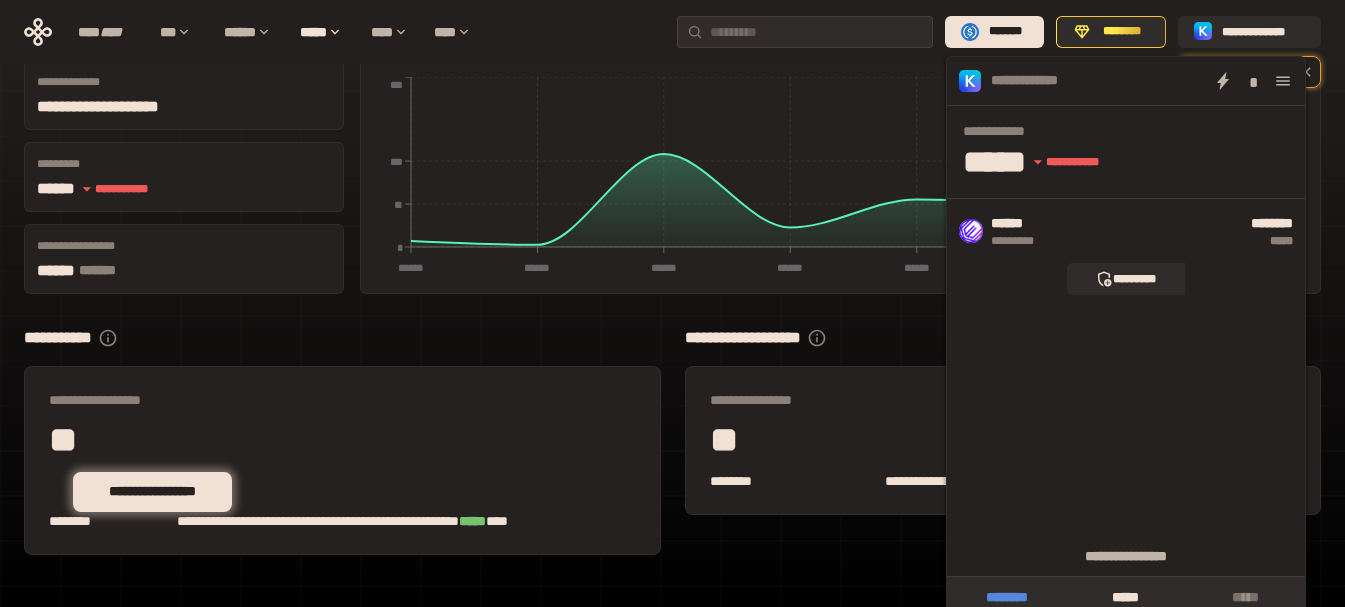 click on "********" at bounding box center (1006, 597) 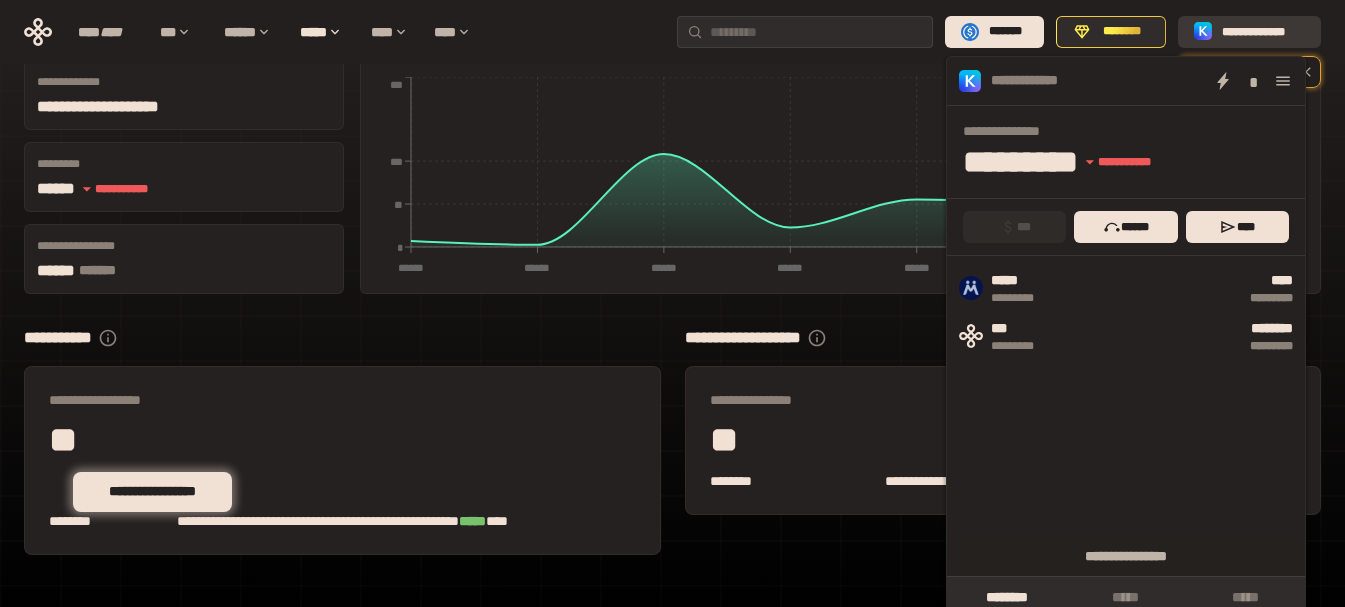click on "**********" at bounding box center (1263, 32) 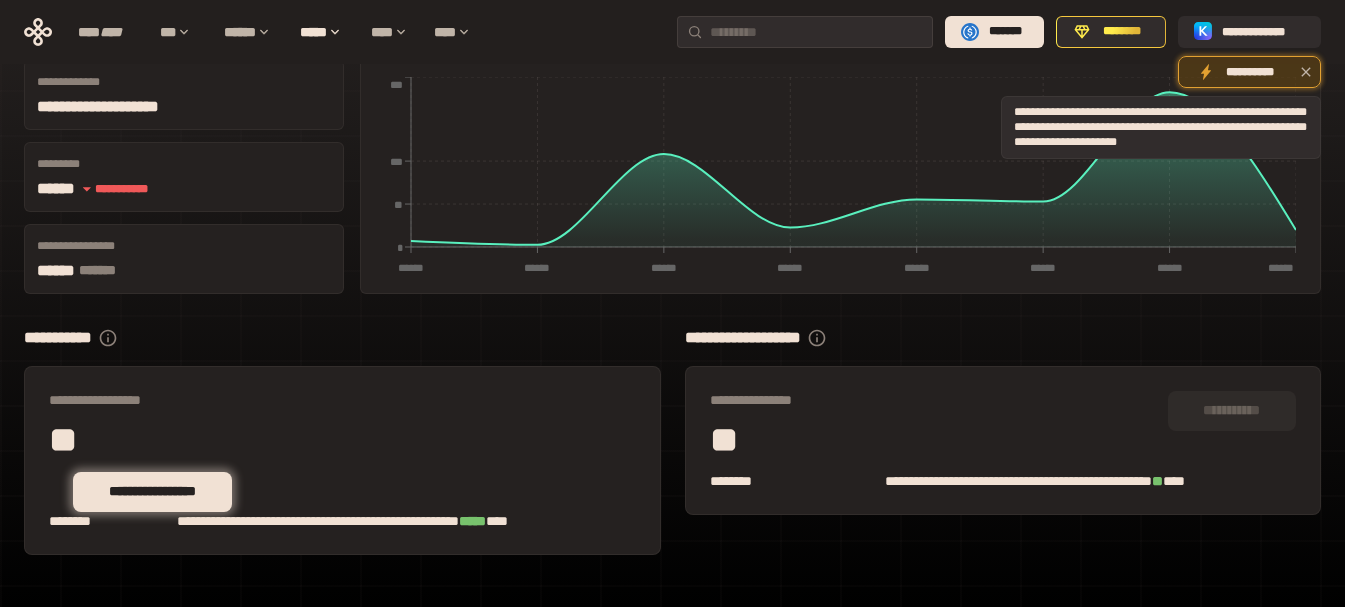 click 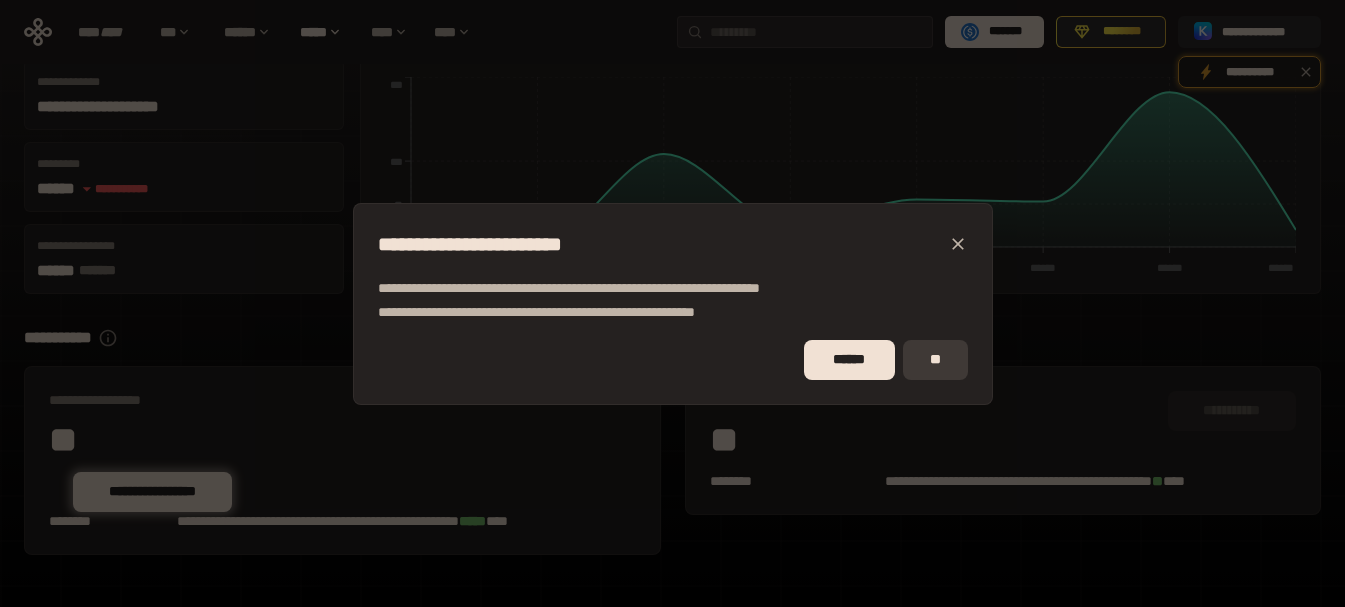 click on "**" at bounding box center (935, 360) 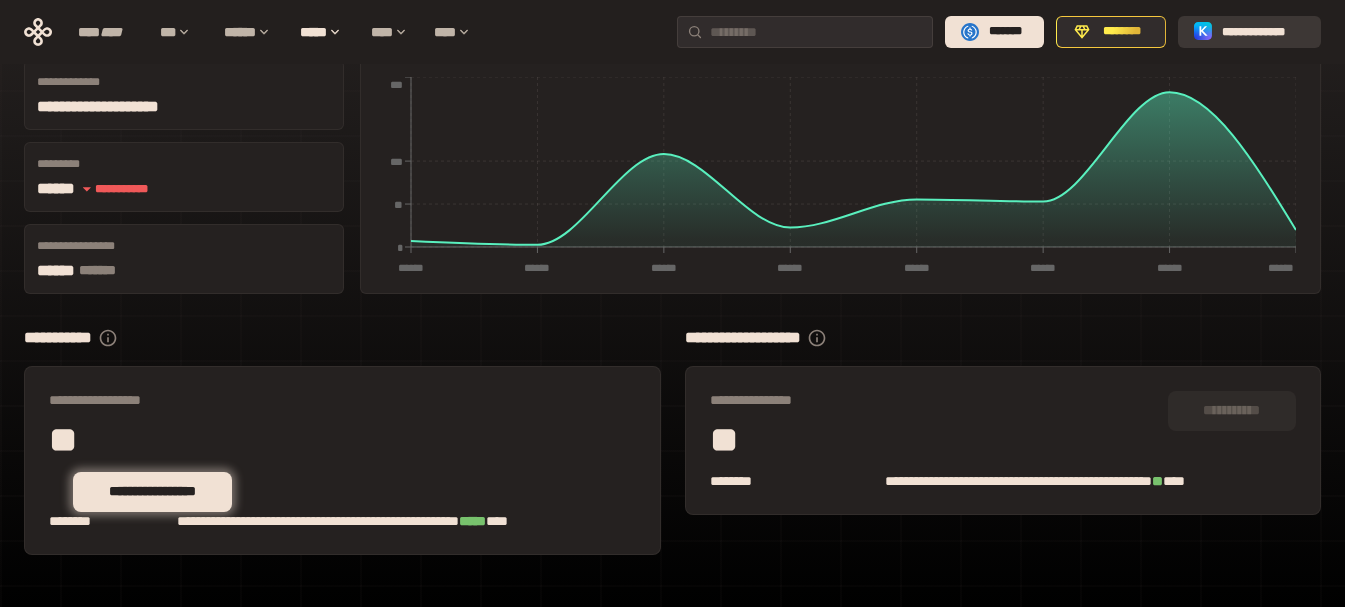 click on "**********" at bounding box center (1249, 32) 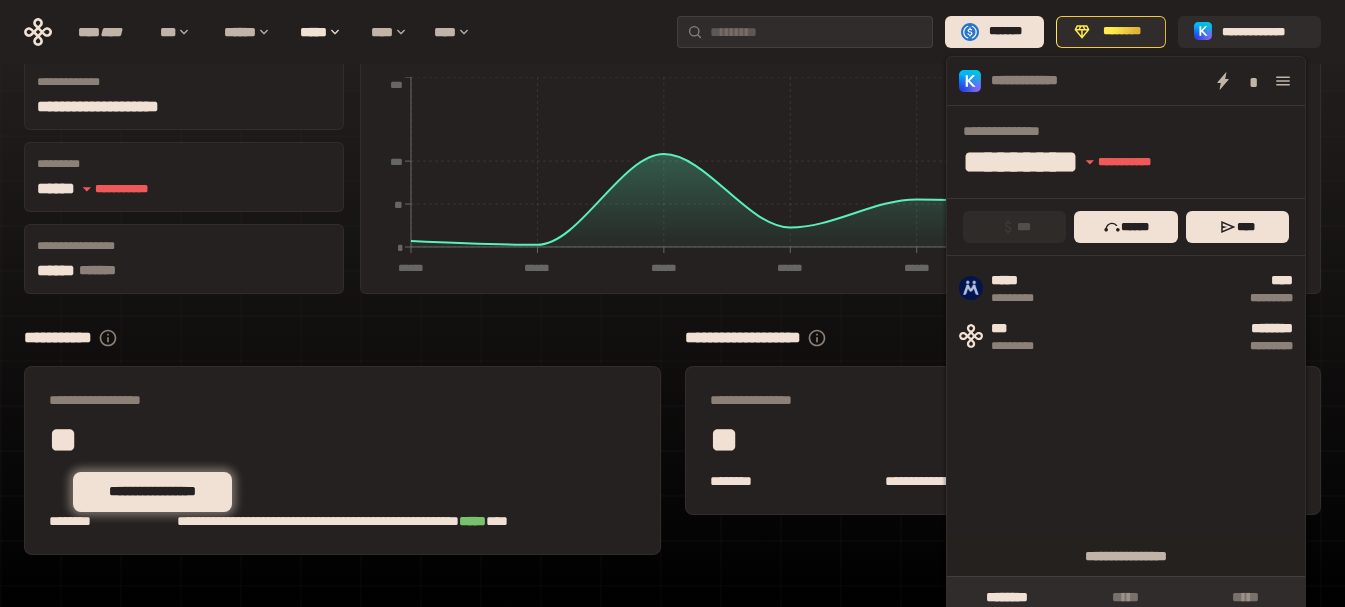 click 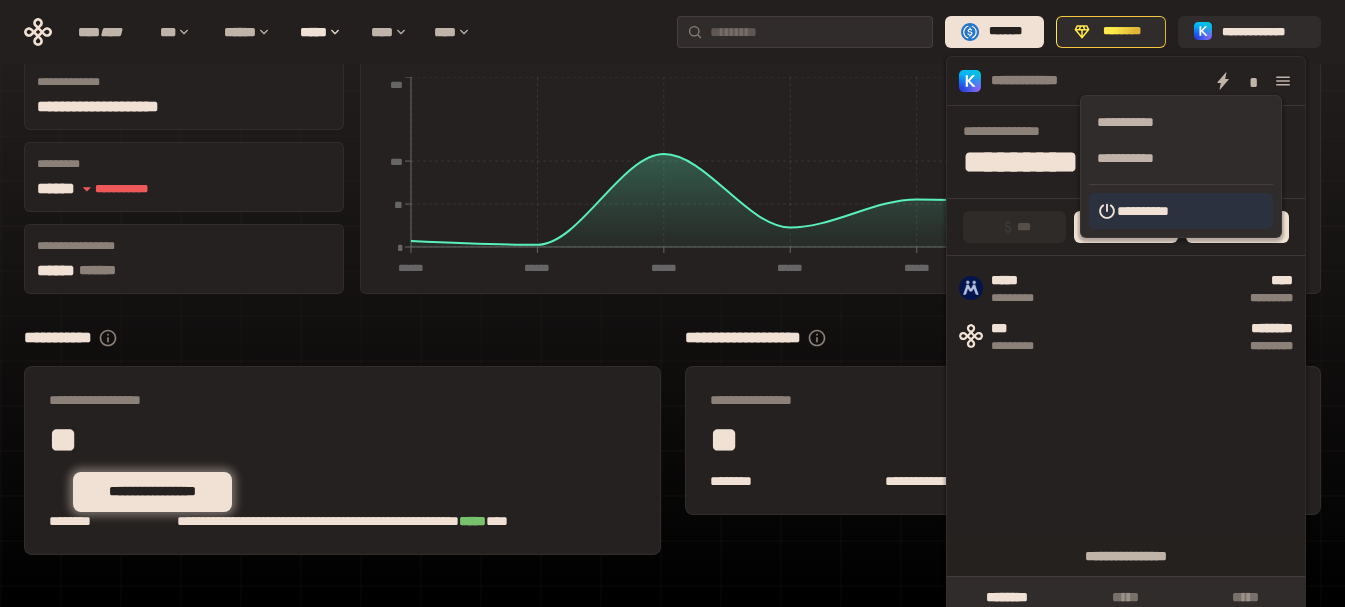 click on "**********" at bounding box center (1181, 211) 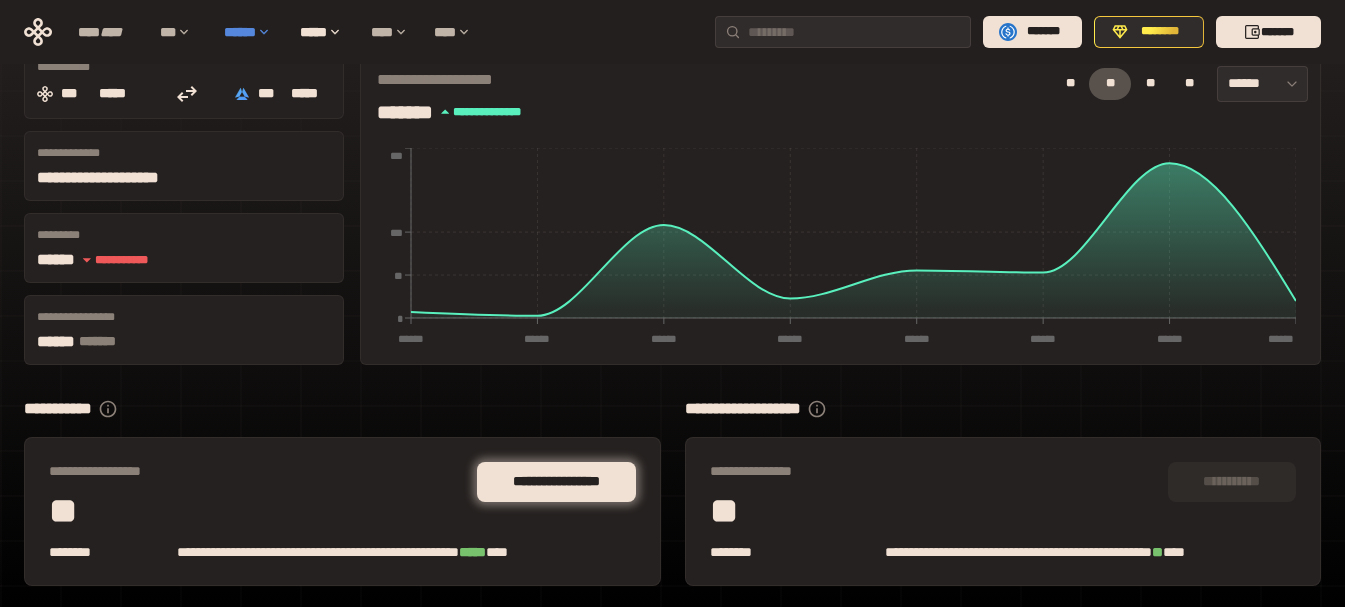 scroll, scrollTop: 214, scrollLeft: 0, axis: vertical 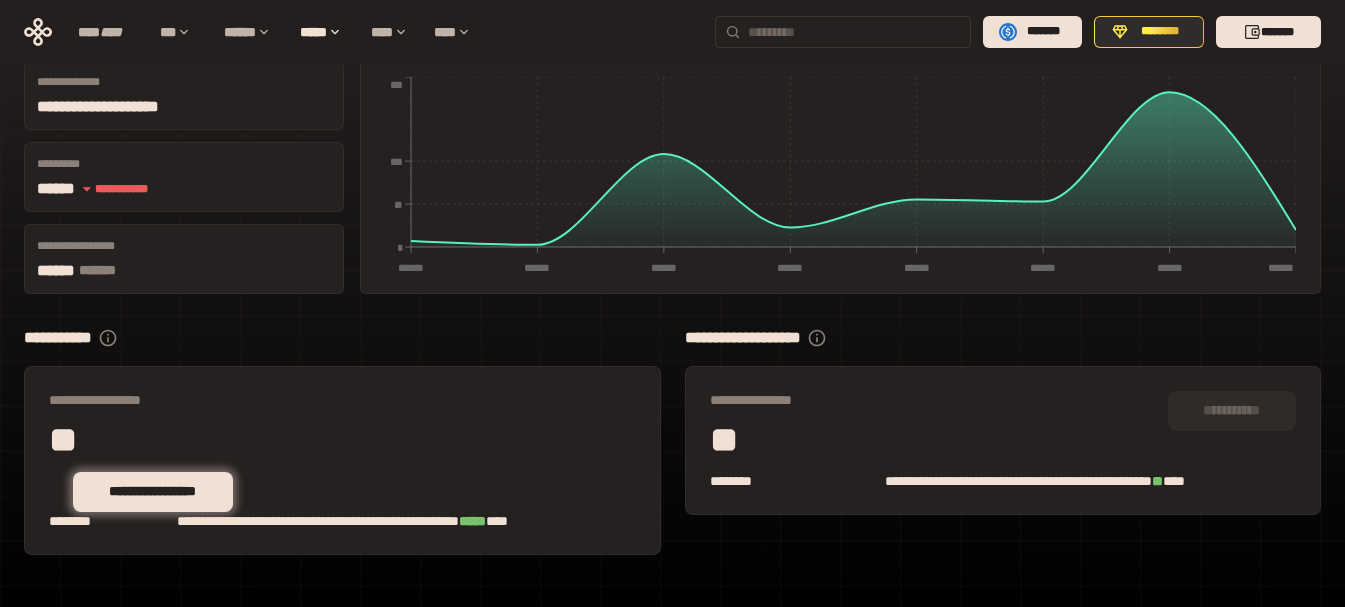 click at bounding box center [843, 32] 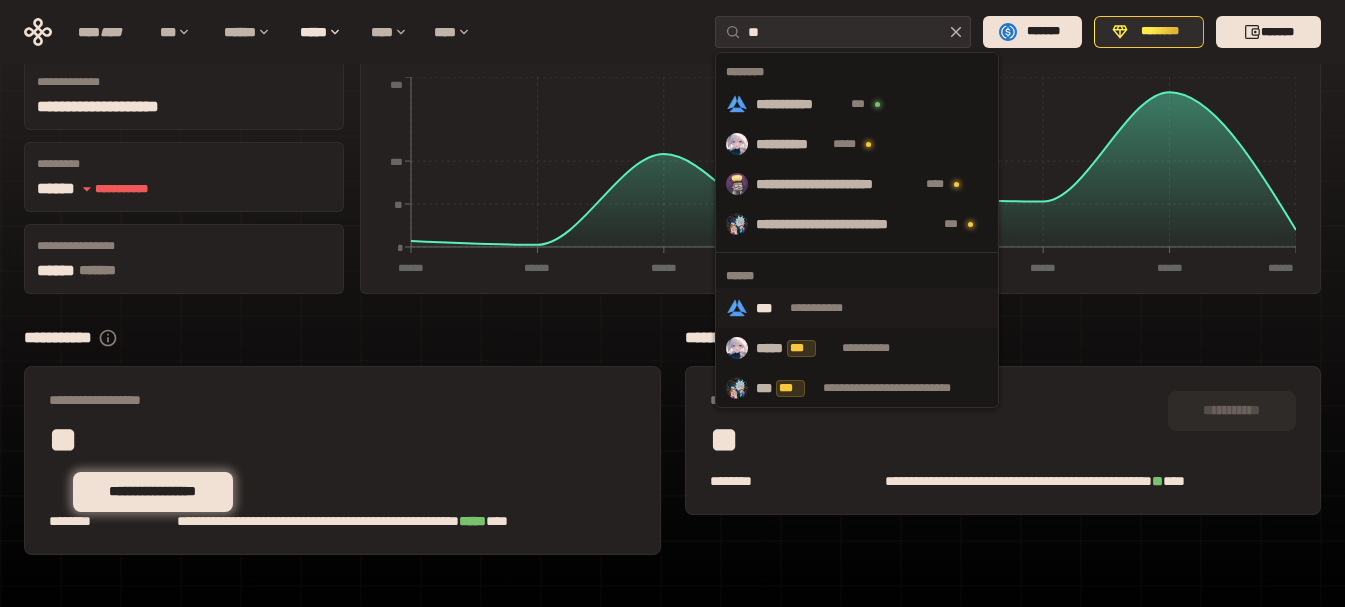 type on "**" 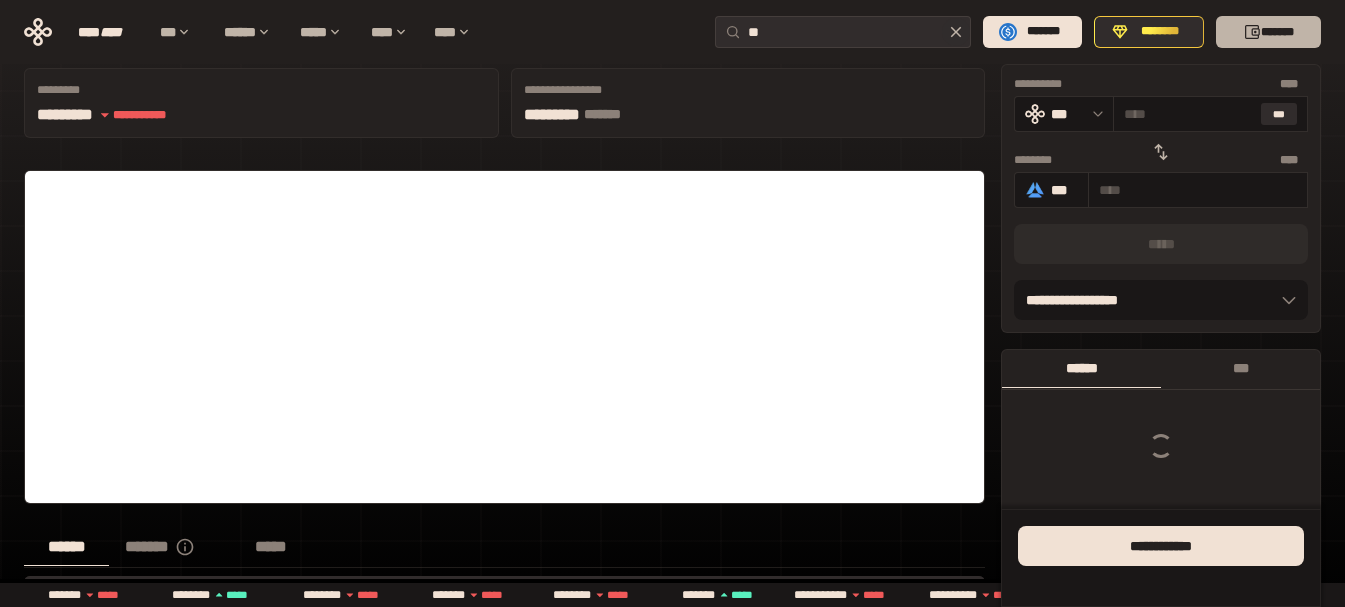 click on "*******" at bounding box center [1268, 32] 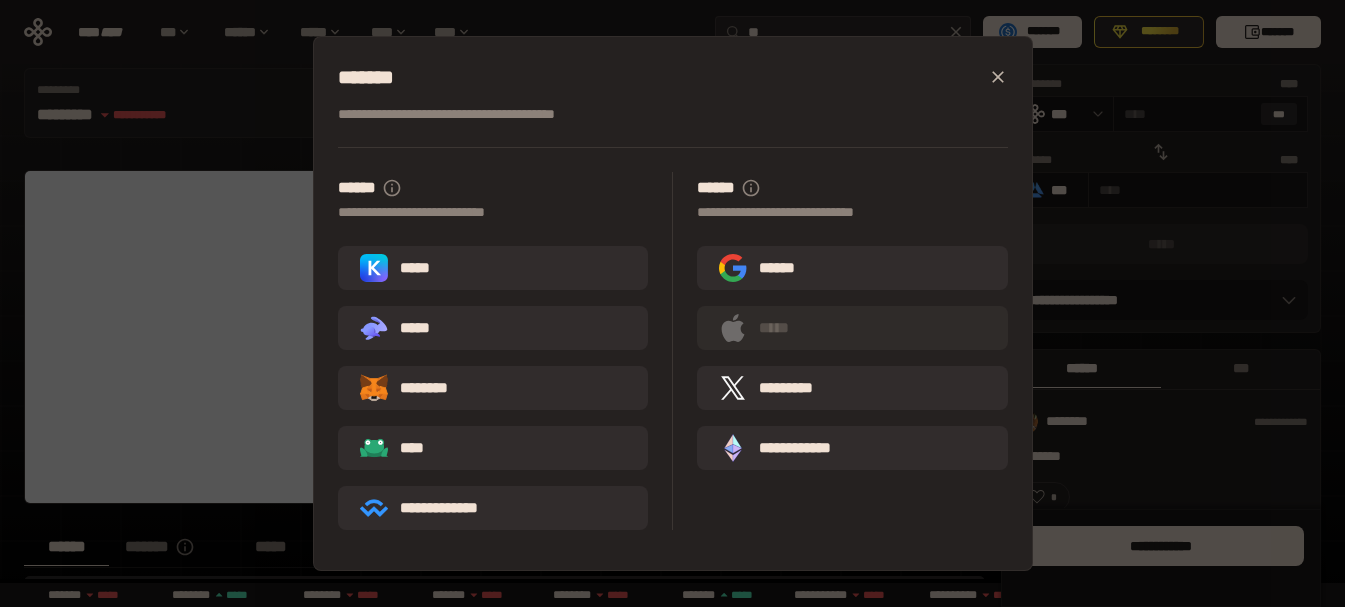 click on "*****" at bounding box center [493, 268] 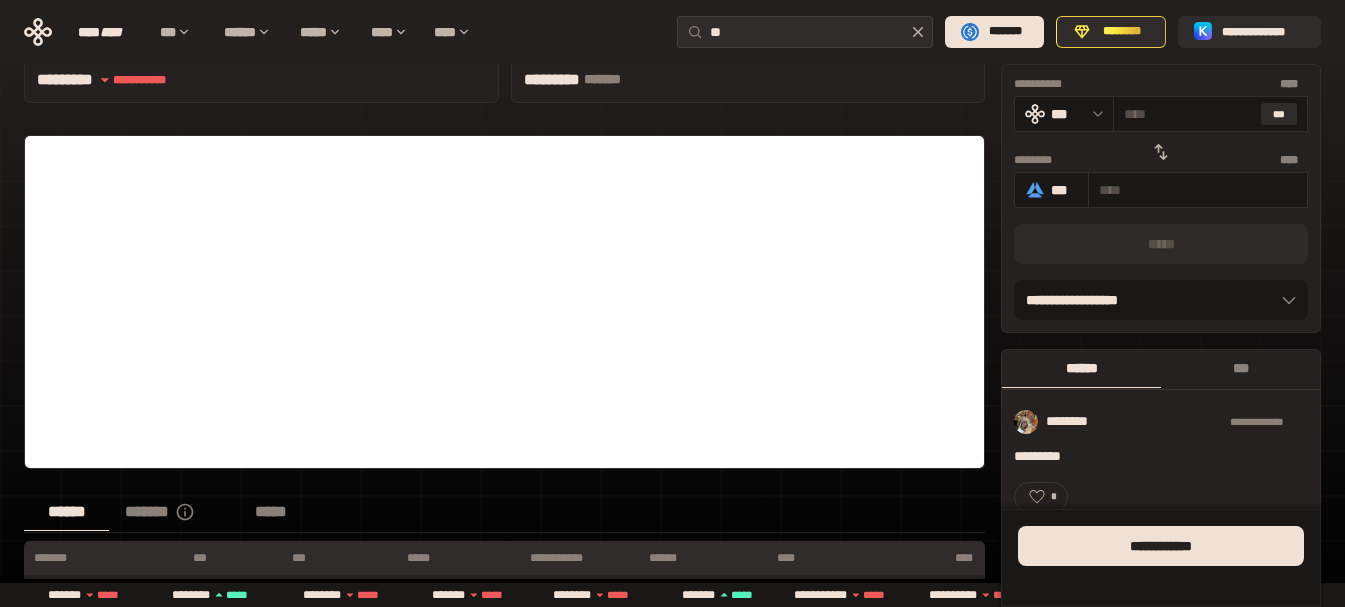 scroll, scrollTop: 214, scrollLeft: 0, axis: vertical 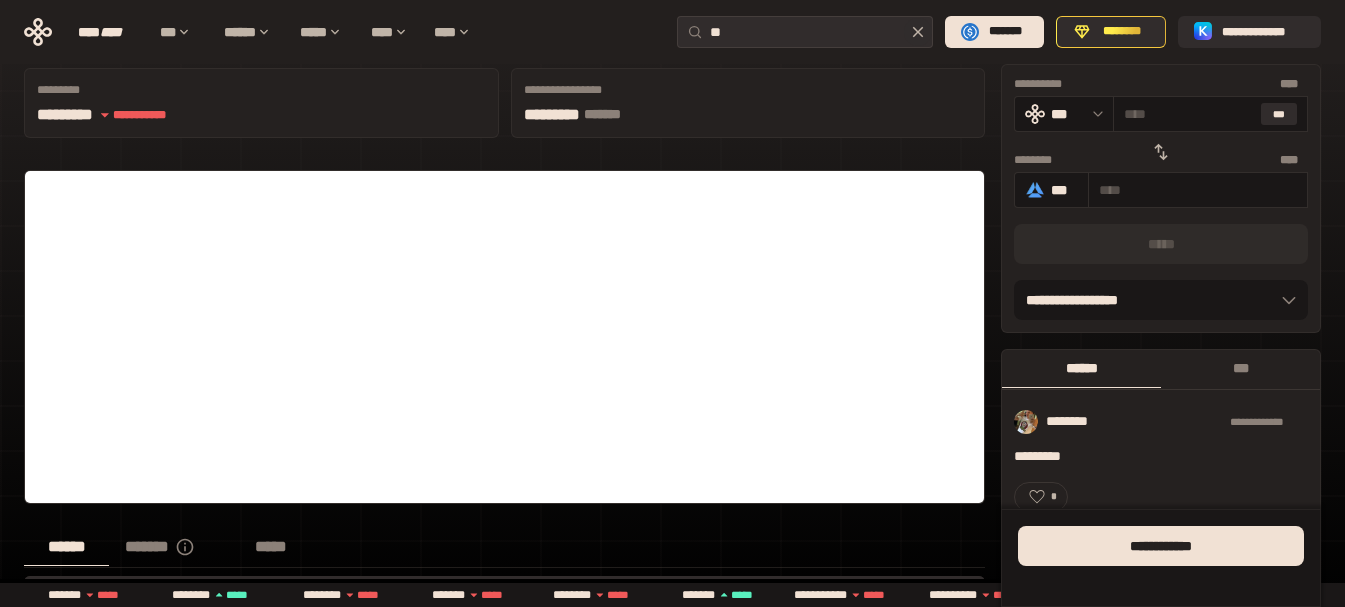 click 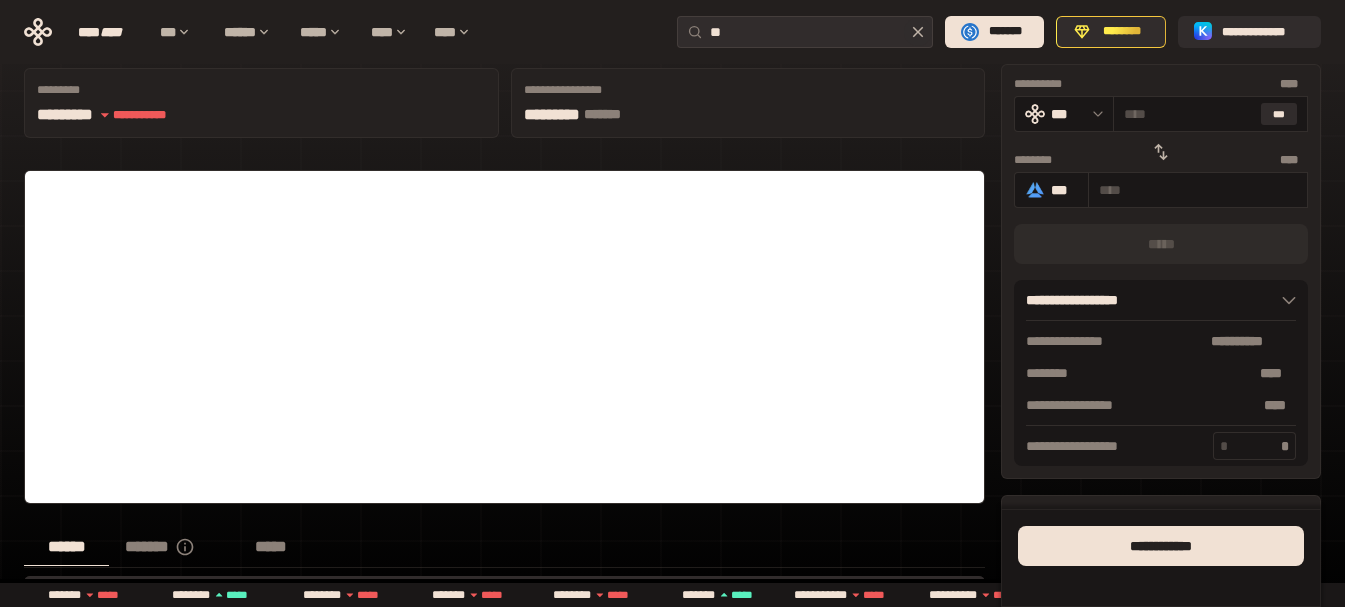 click 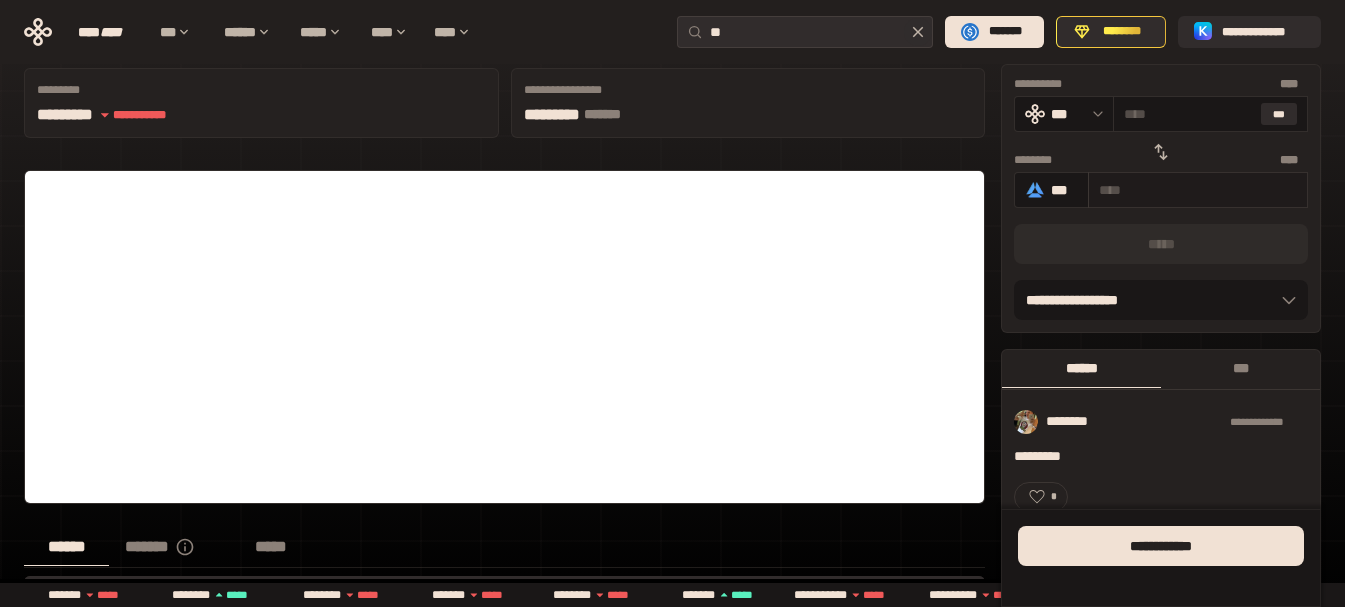 click on "* **" at bounding box center (1198, 190) 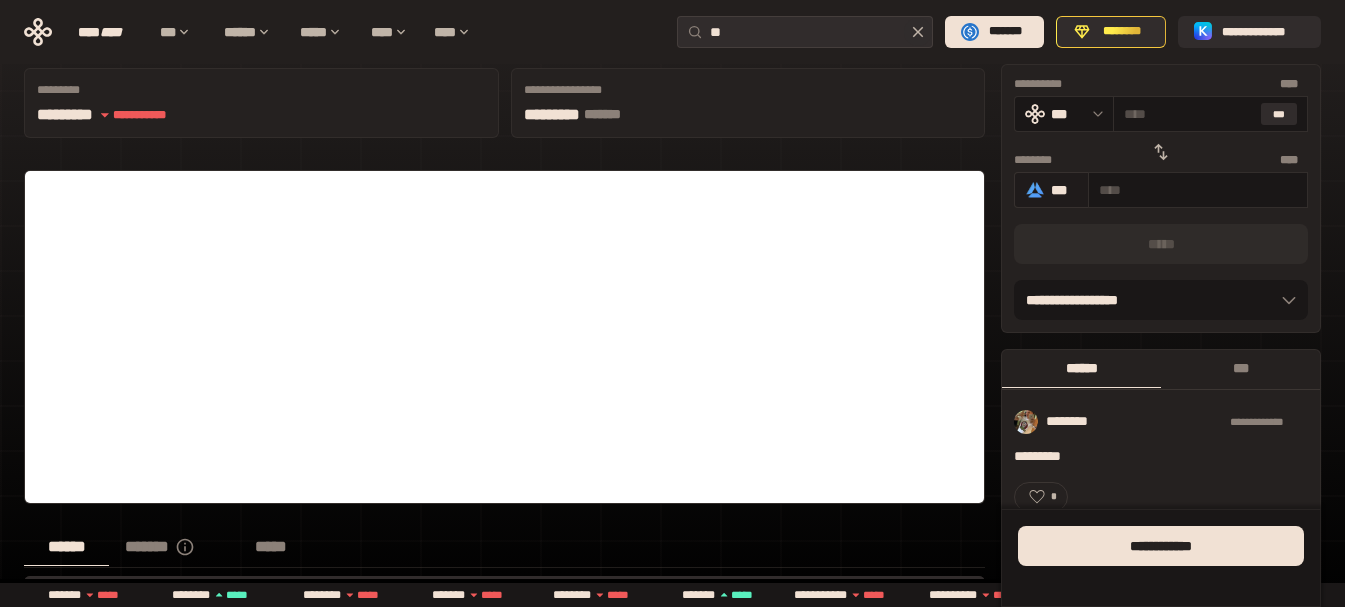 click on "***" at bounding box center [1051, 190] 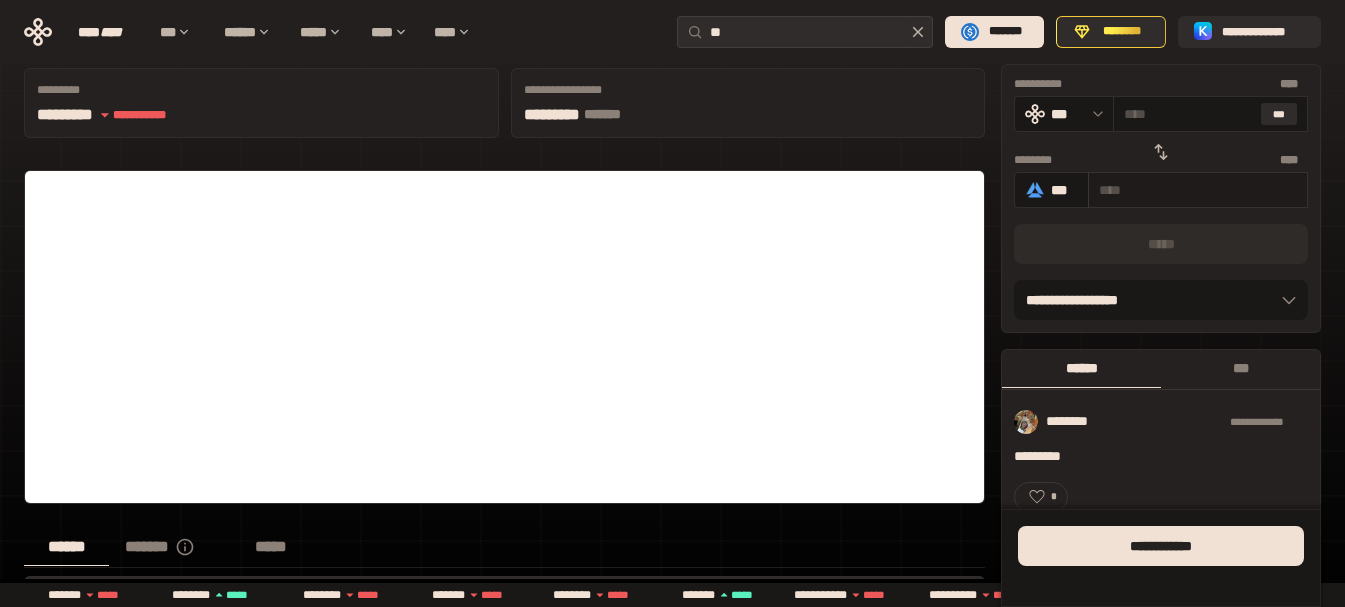 click at bounding box center (1198, 190) 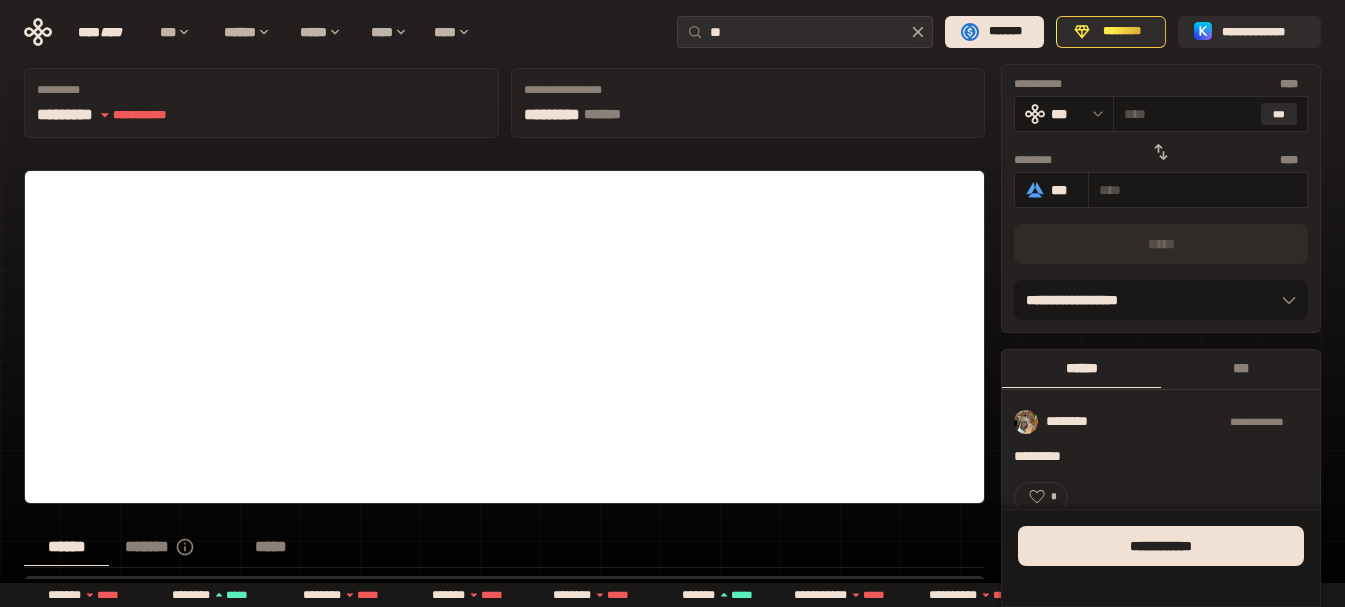 click 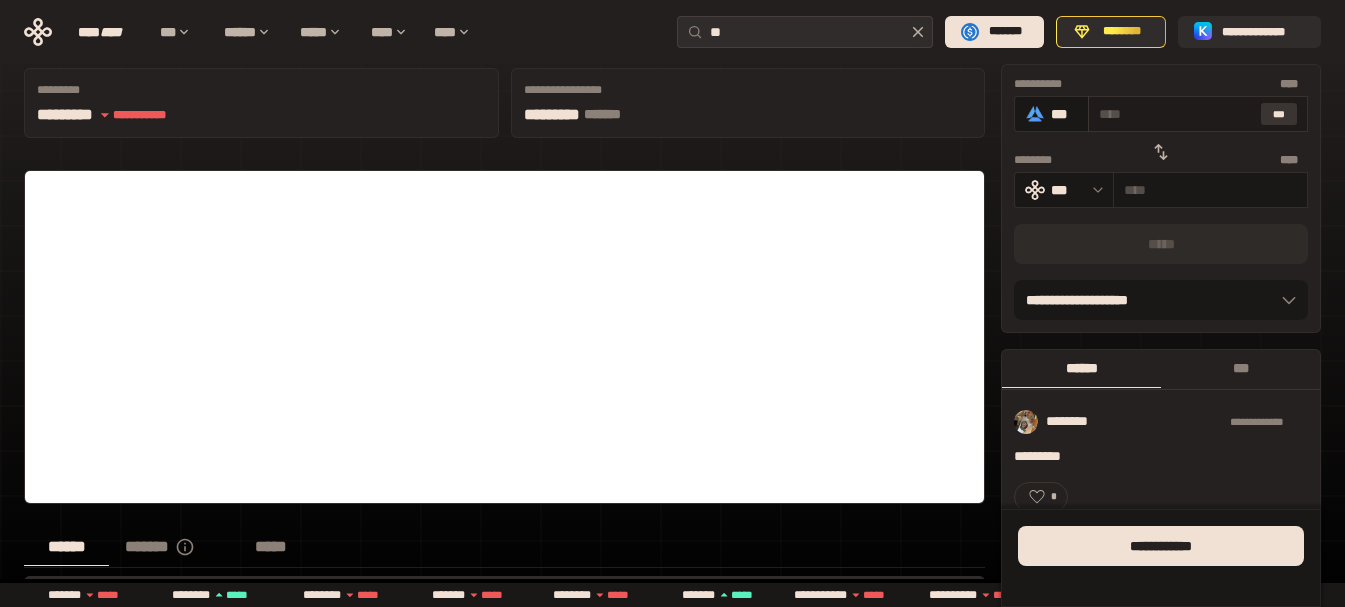 click on "***" at bounding box center [1279, 114] 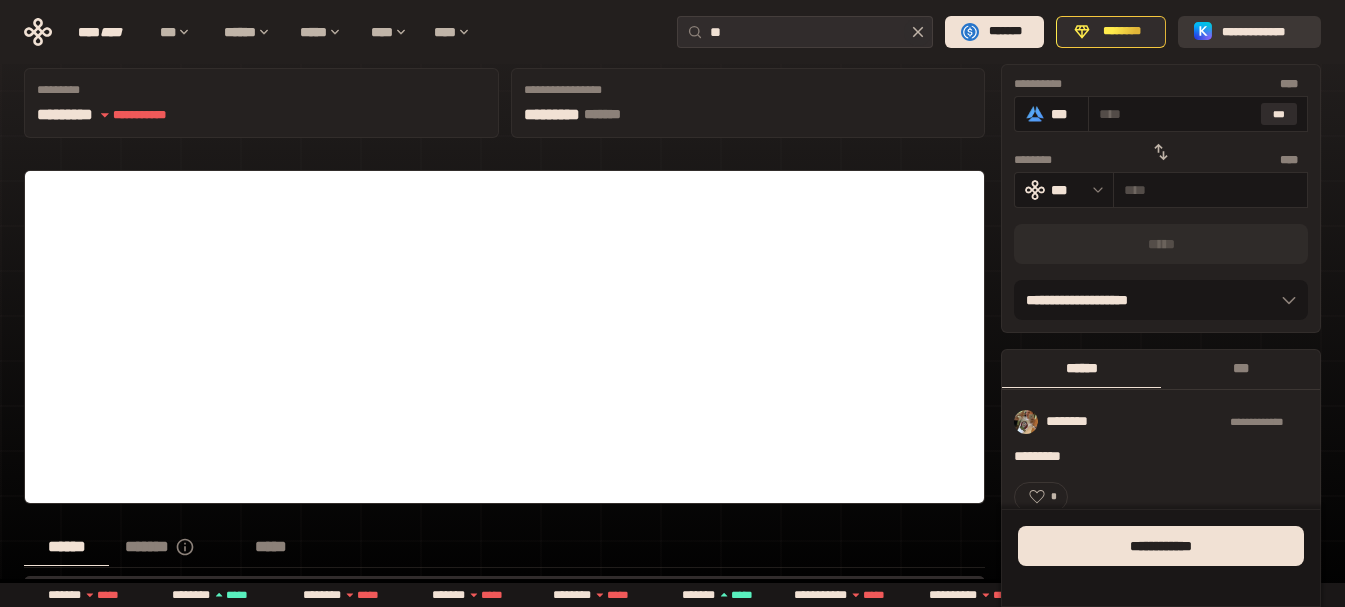 click on "**********" at bounding box center [1263, 32] 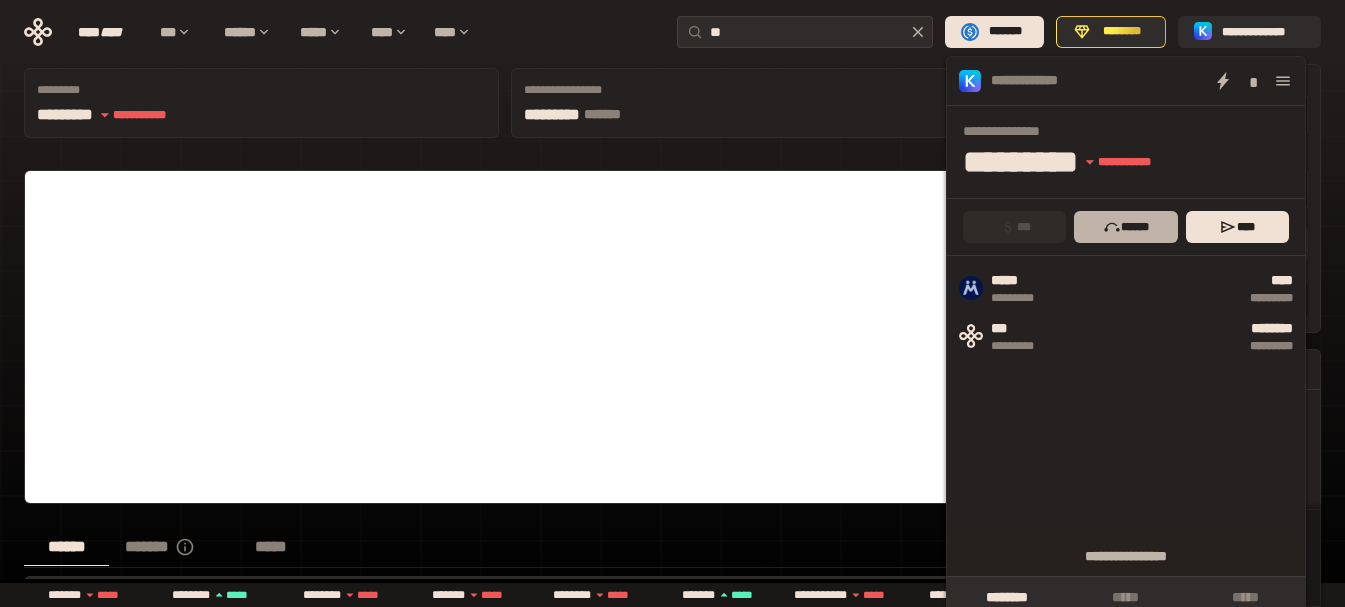 click on "******" at bounding box center [1125, 227] 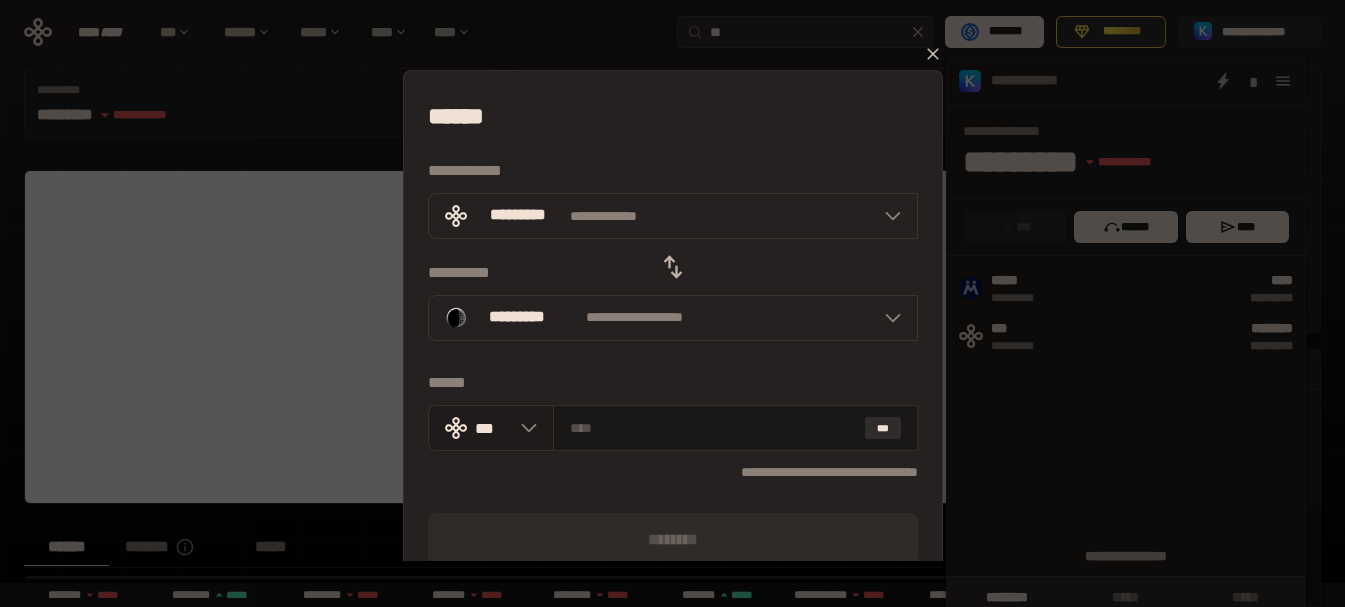 click 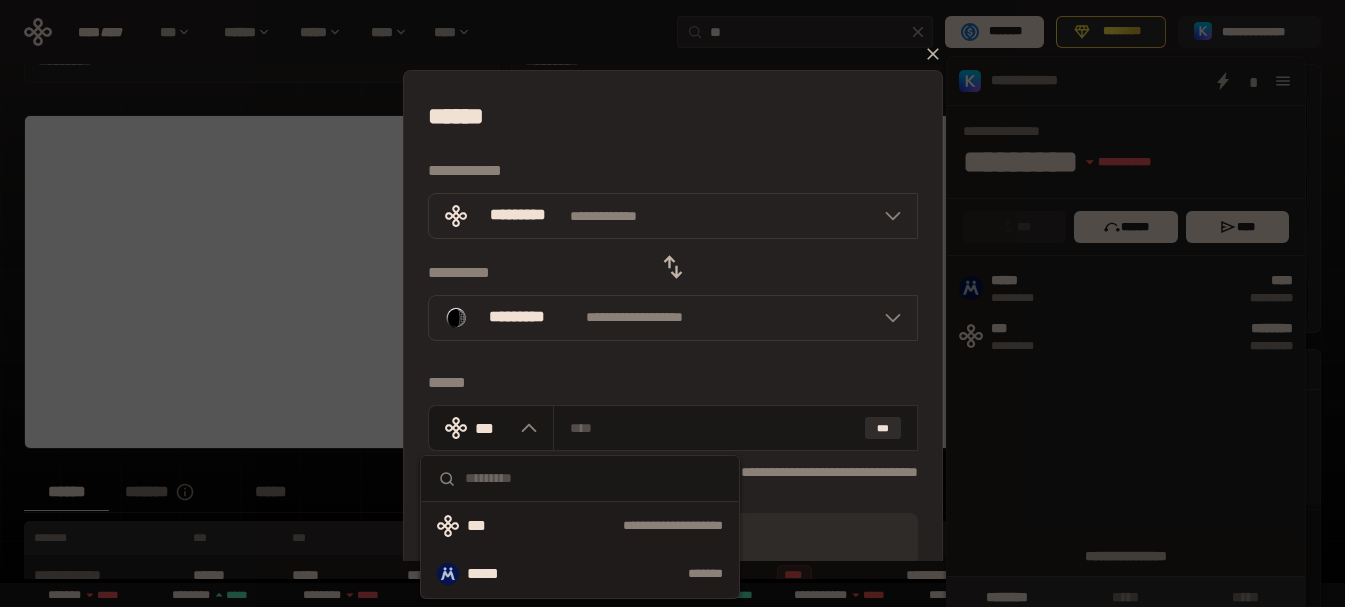 scroll, scrollTop: 314, scrollLeft: 0, axis: vertical 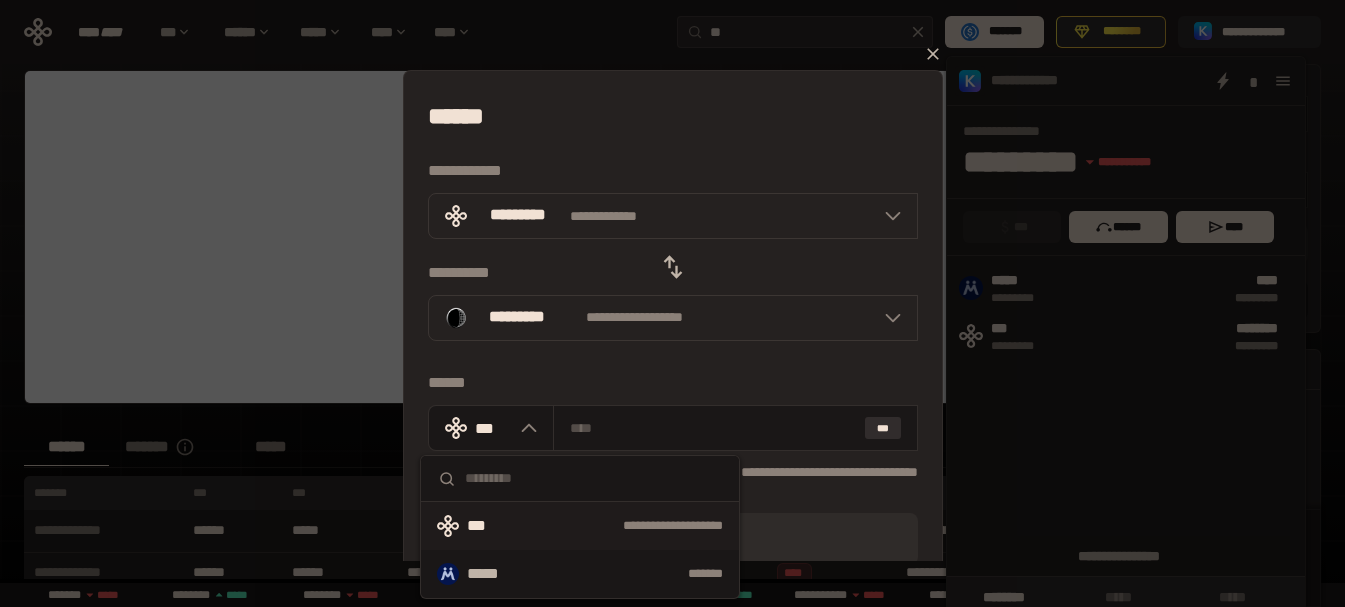 click at bounding box center (594, 478) 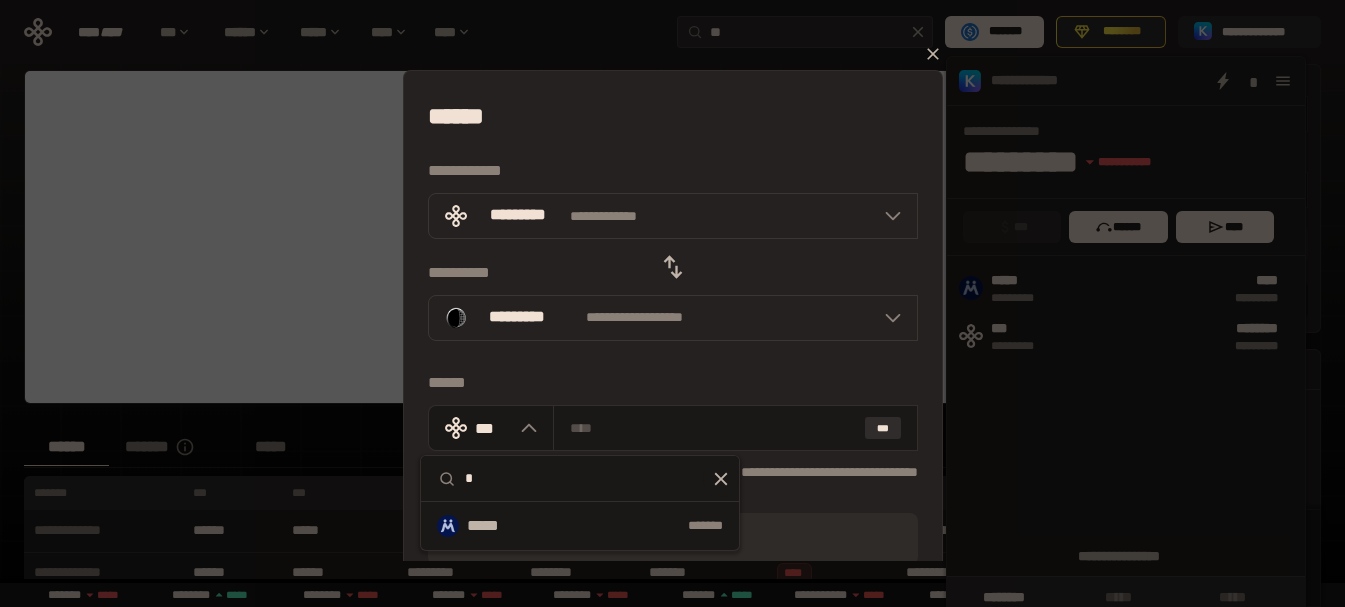 type on "*" 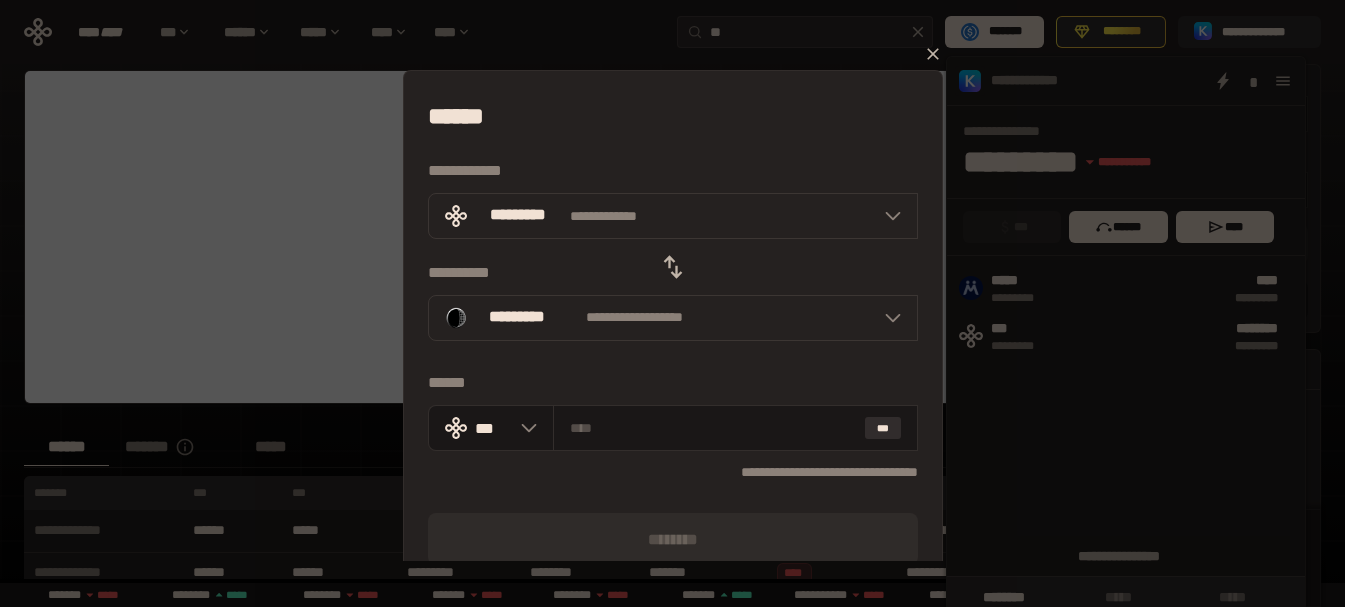 click on "[FIRST] [LAST] [STREET] [CITY], [STATE] [ZIP] [COUNTRY] [EMAIL] [PHONE] [SSN] [CREDIT_CARD] [DOB]" at bounding box center (672, 303) 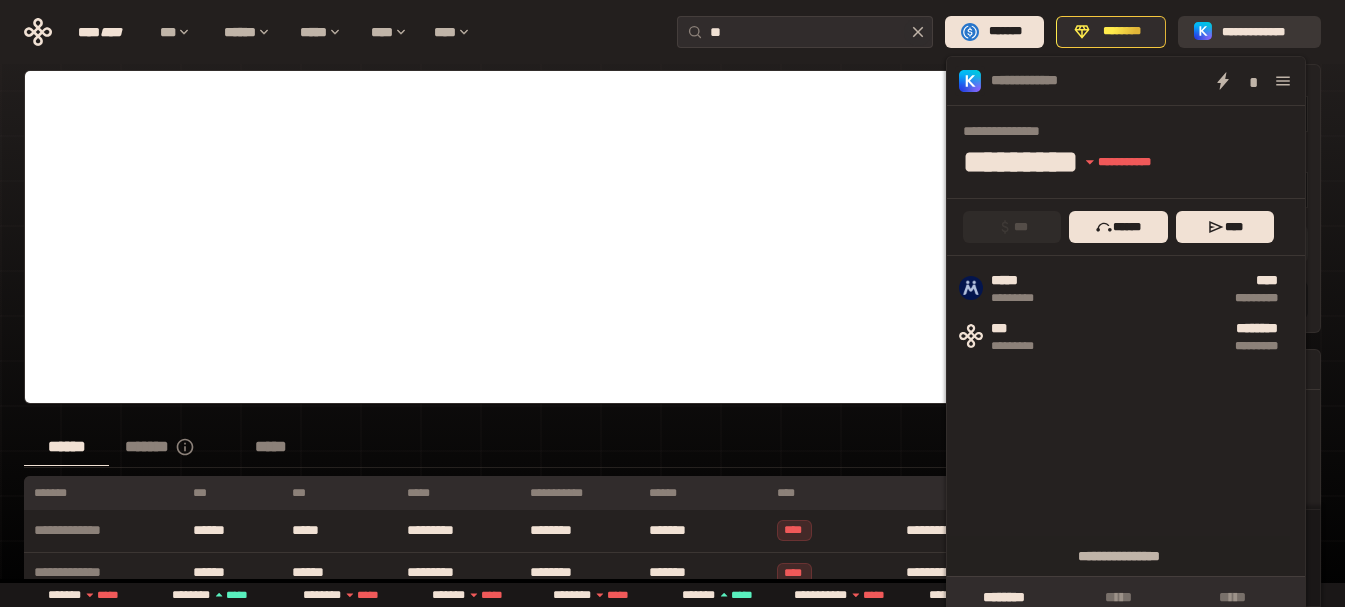 click on "**********" at bounding box center (1263, 32) 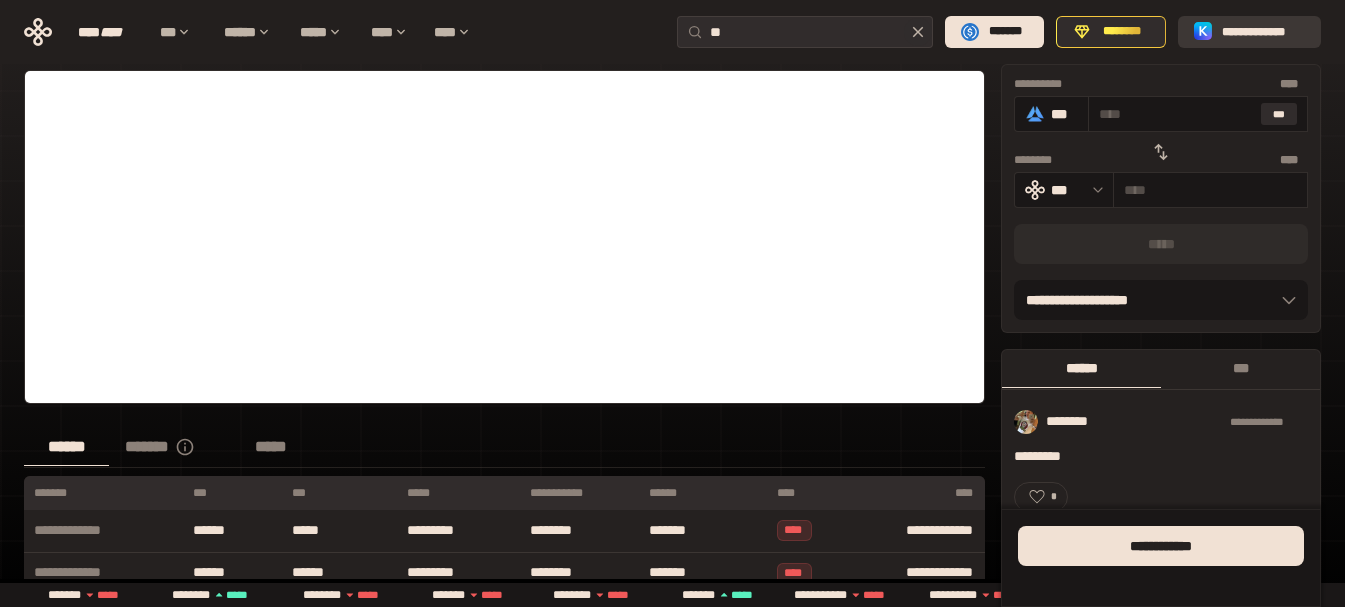 click on "**********" at bounding box center (1263, 32) 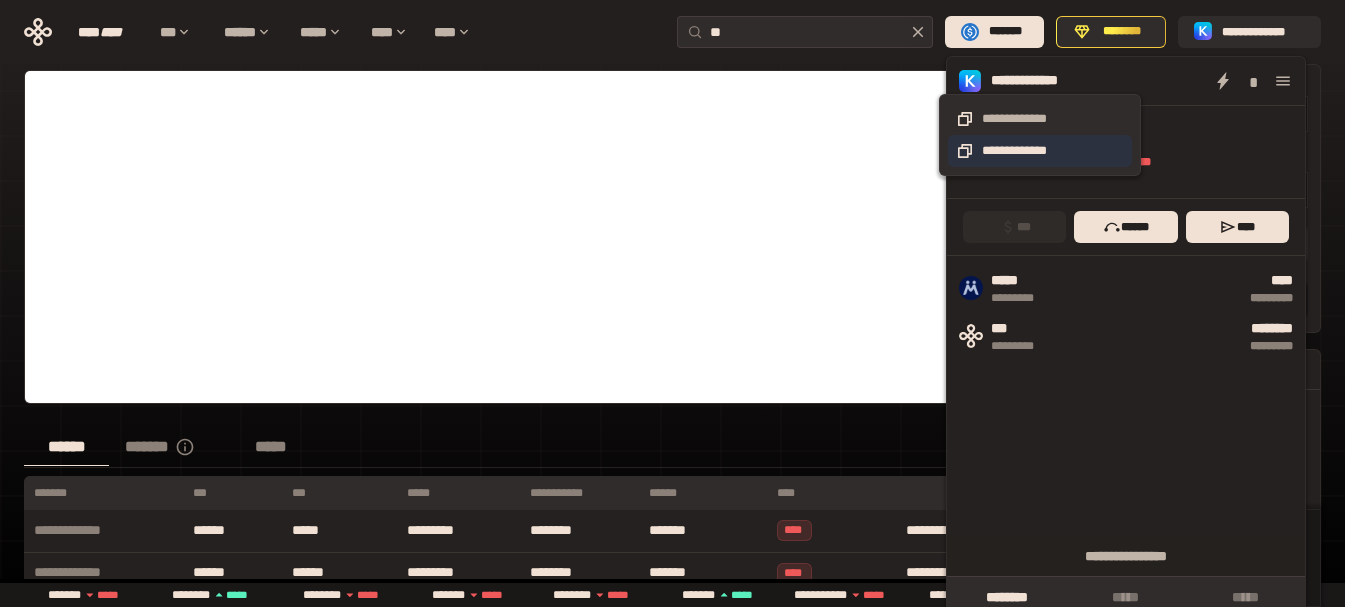 click on "**********" at bounding box center (1040, 151) 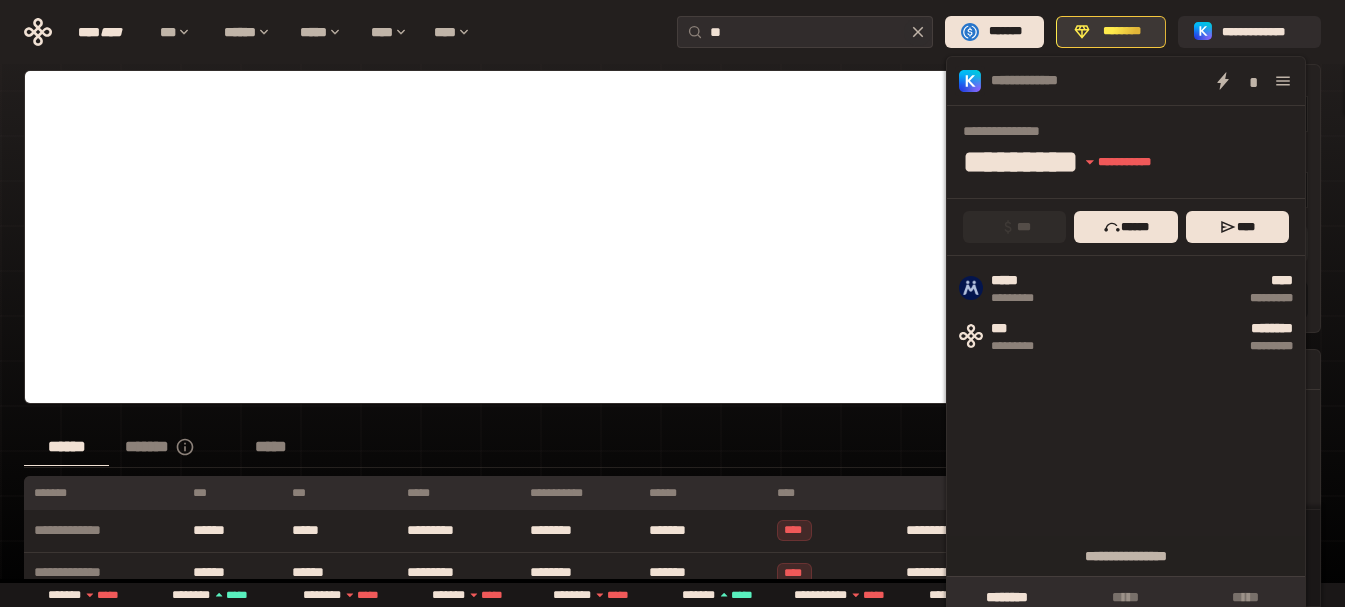 click on "********" at bounding box center [1122, 32] 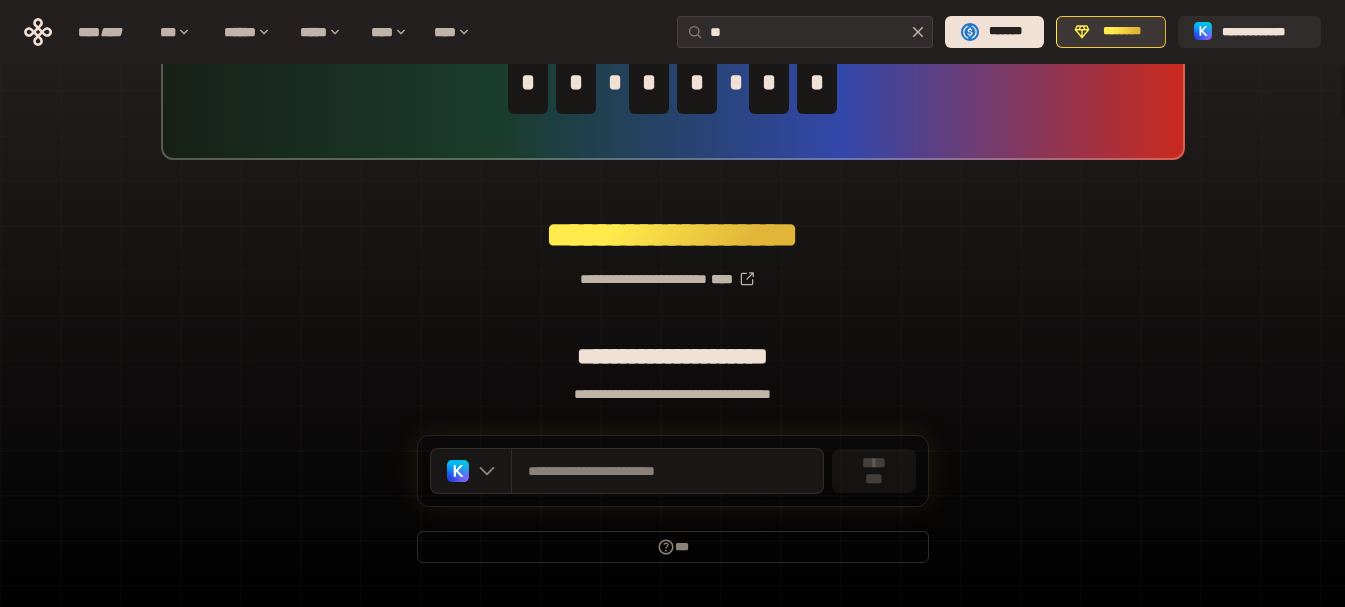 scroll, scrollTop: 176, scrollLeft: 0, axis: vertical 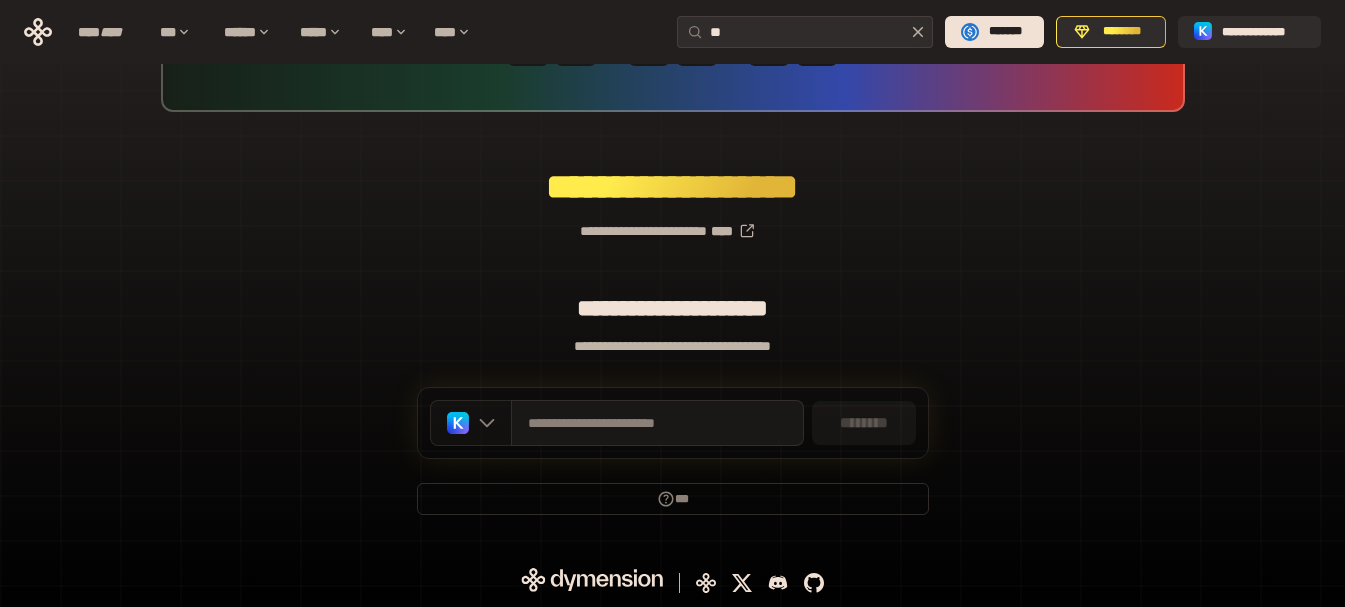 click at bounding box center [471, 423] 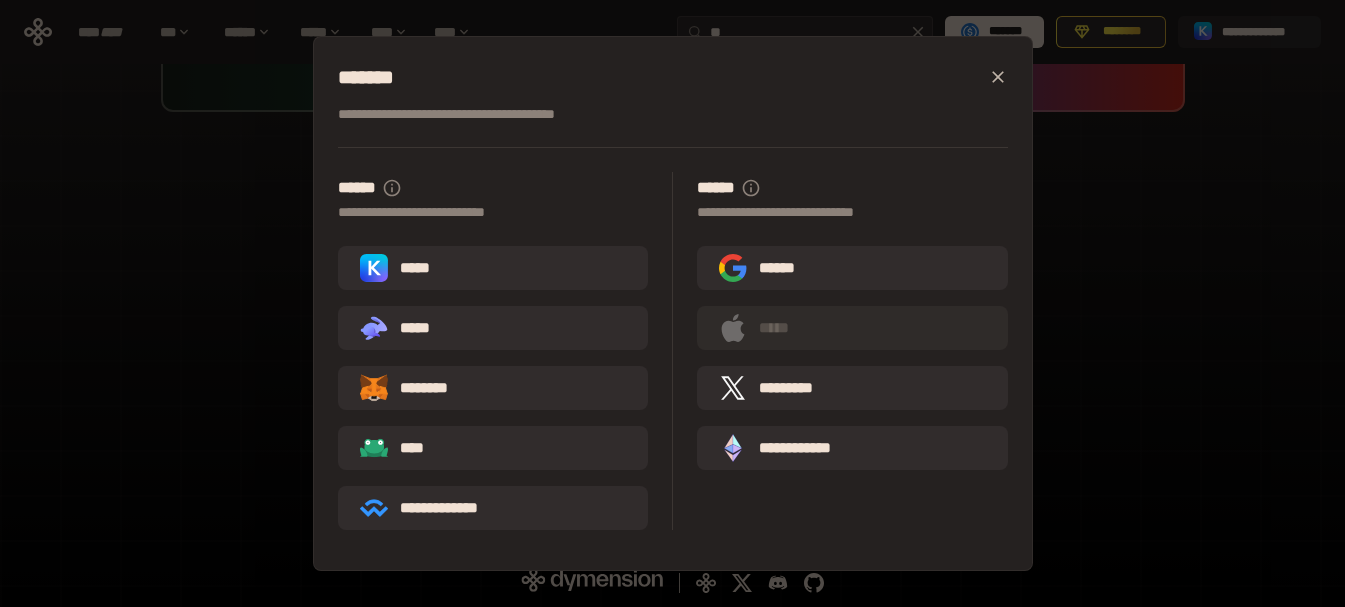 click on "*****" at bounding box center [493, 268] 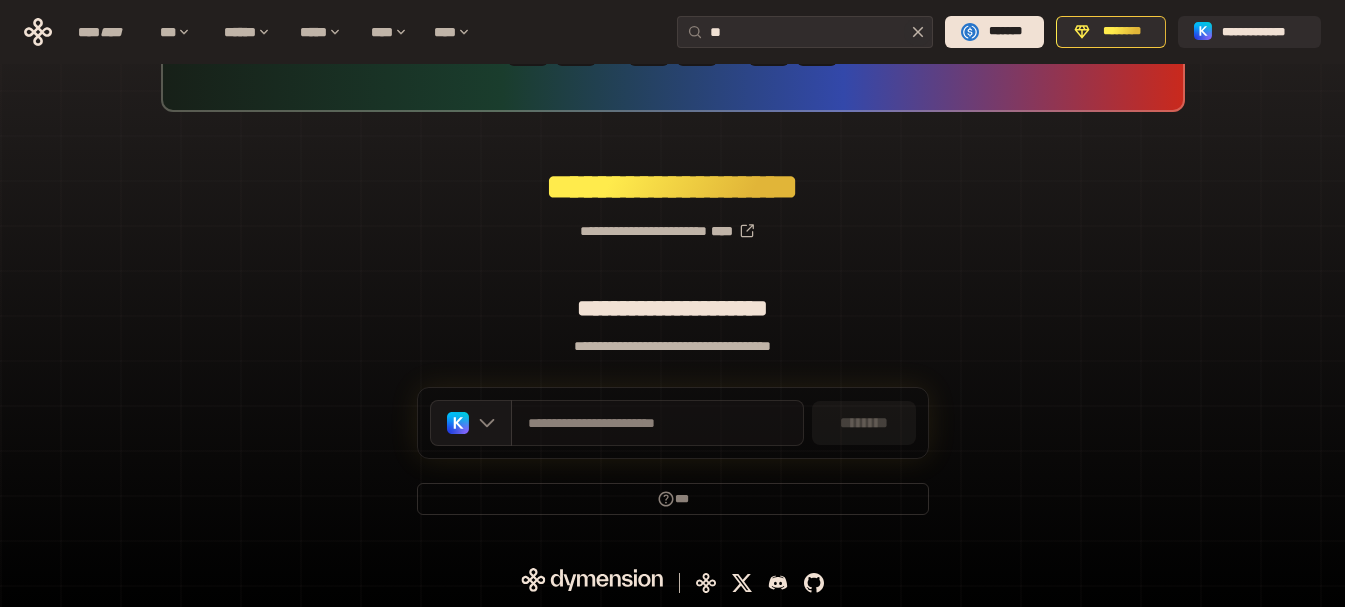click on "**********" at bounding box center (657, 423) 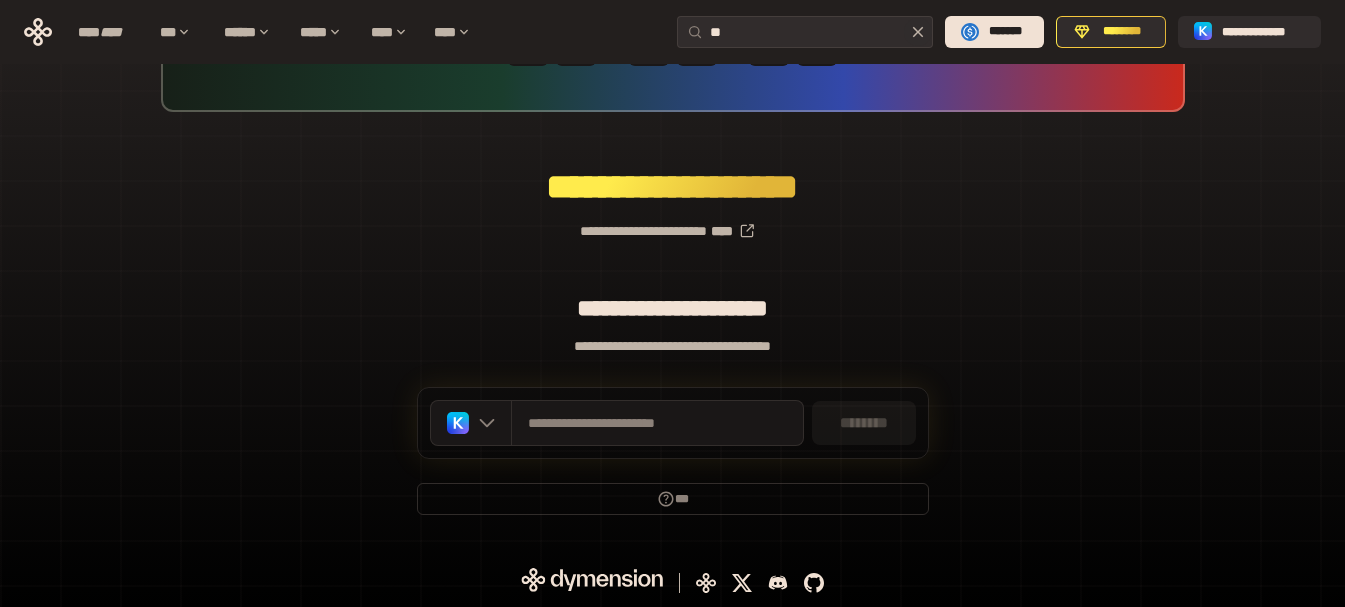 click on "********" at bounding box center (864, 423) 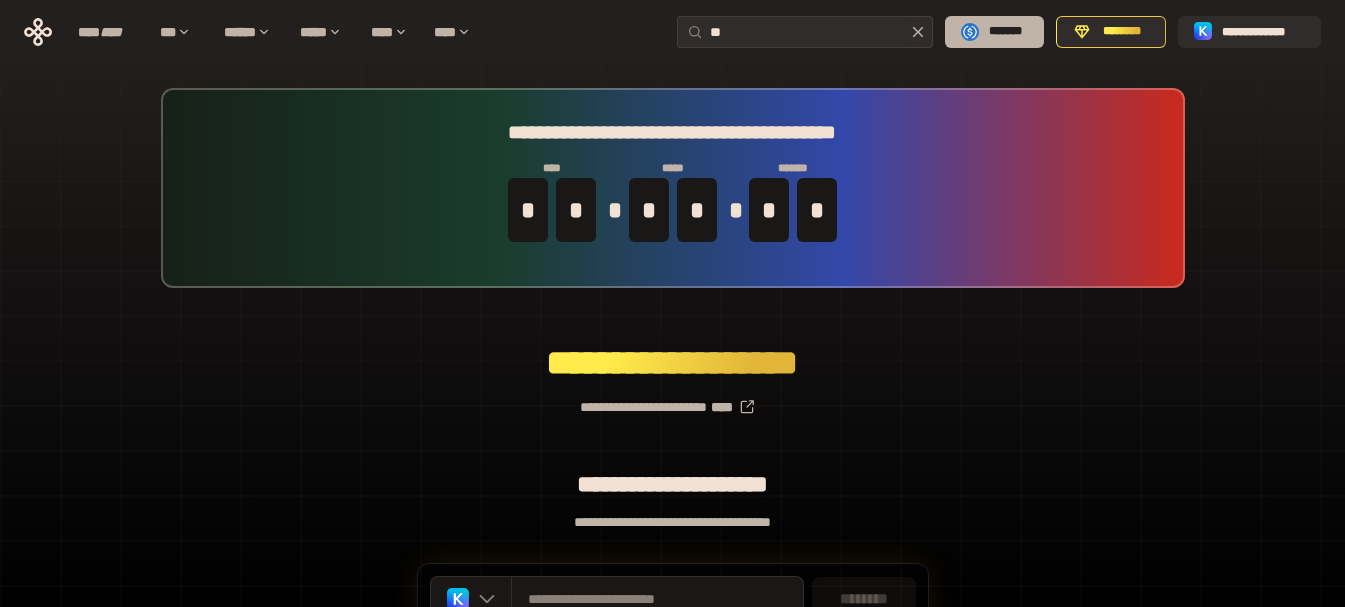 click on "*******" at bounding box center (1005, 32) 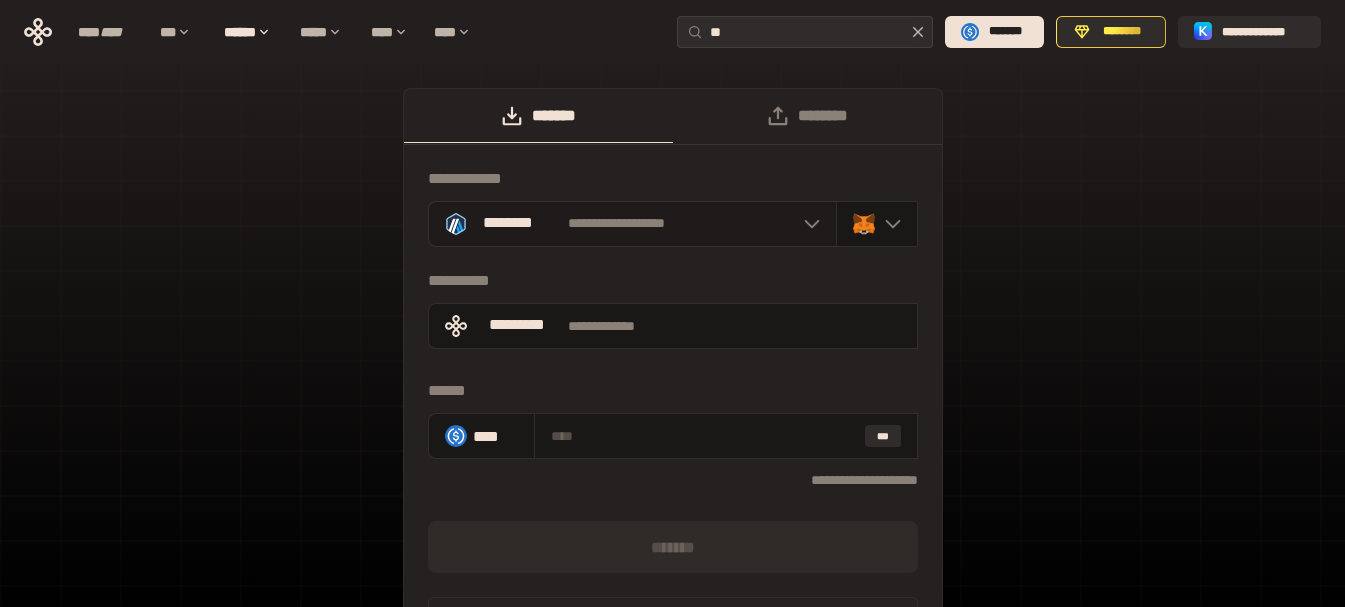 click 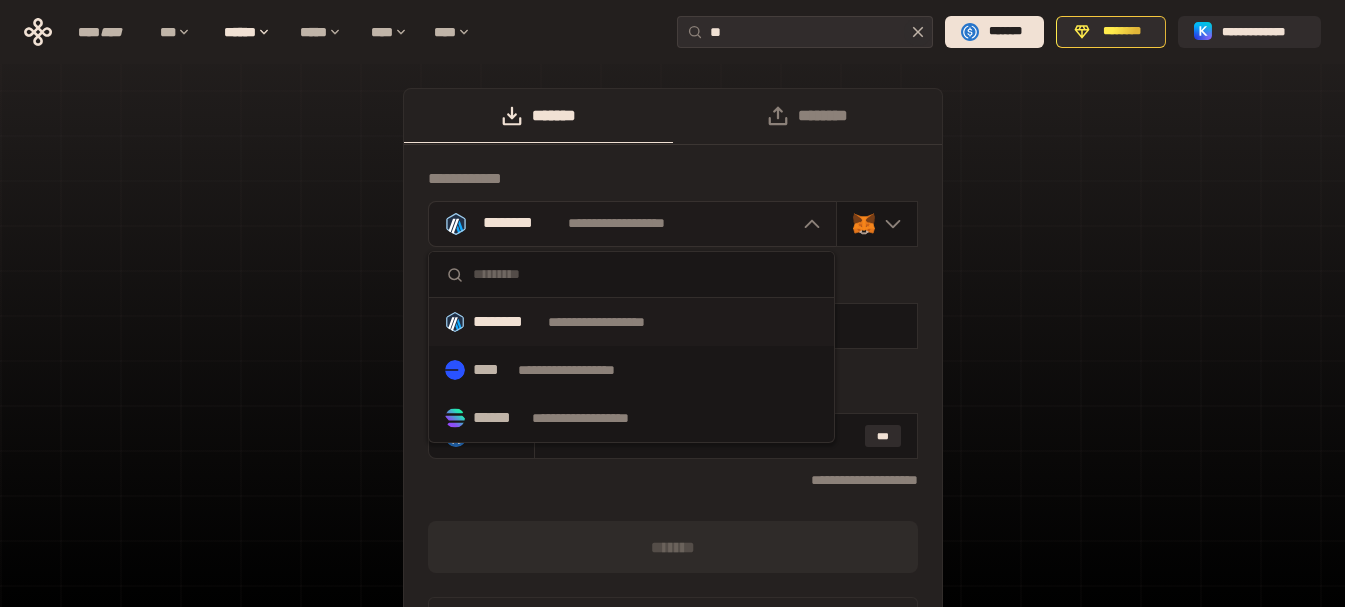 click 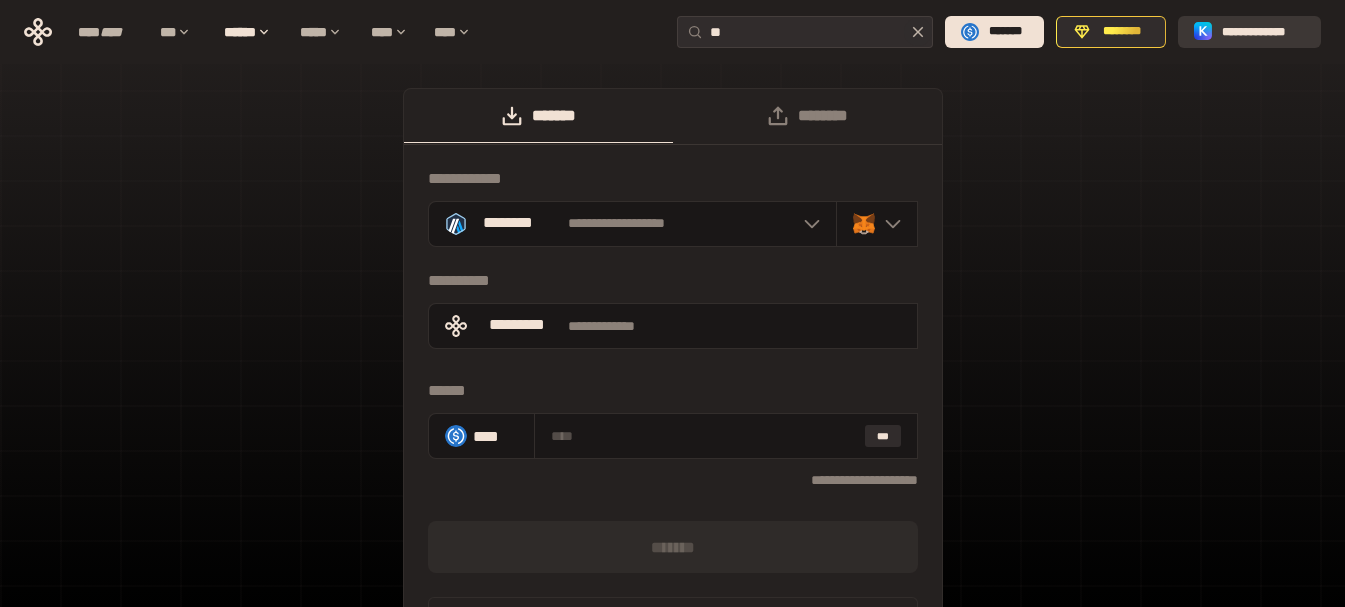 click on "**********" at bounding box center [1263, 32] 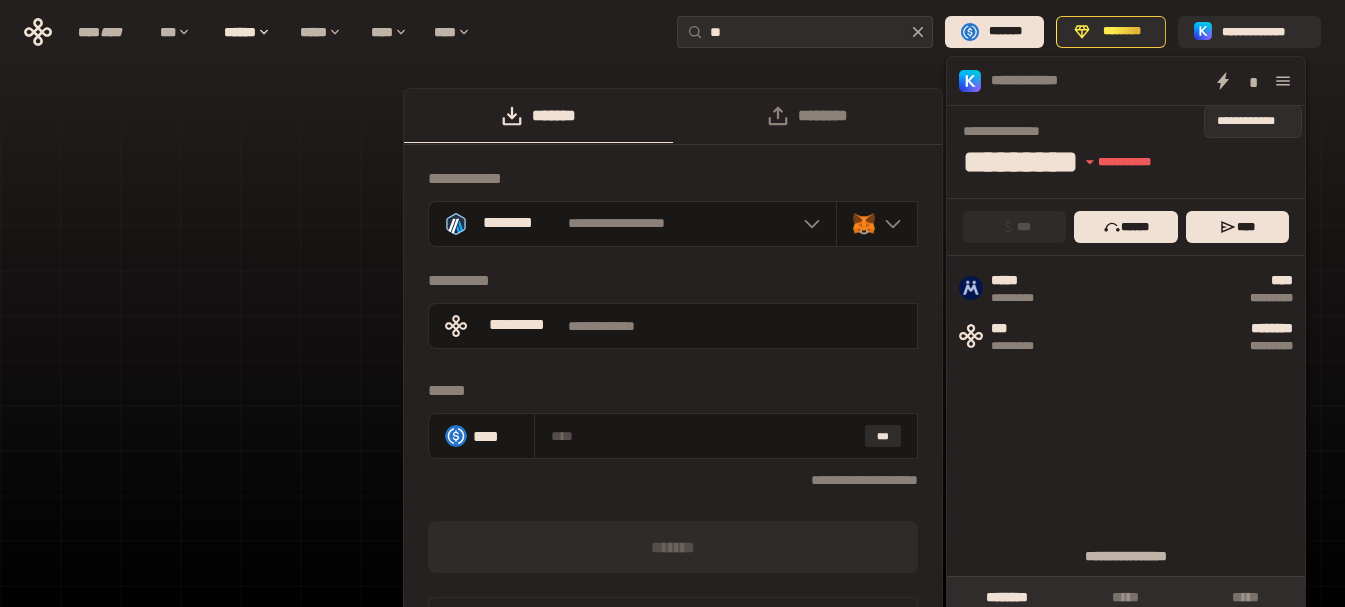 click on "*" at bounding box center (1253, 81) 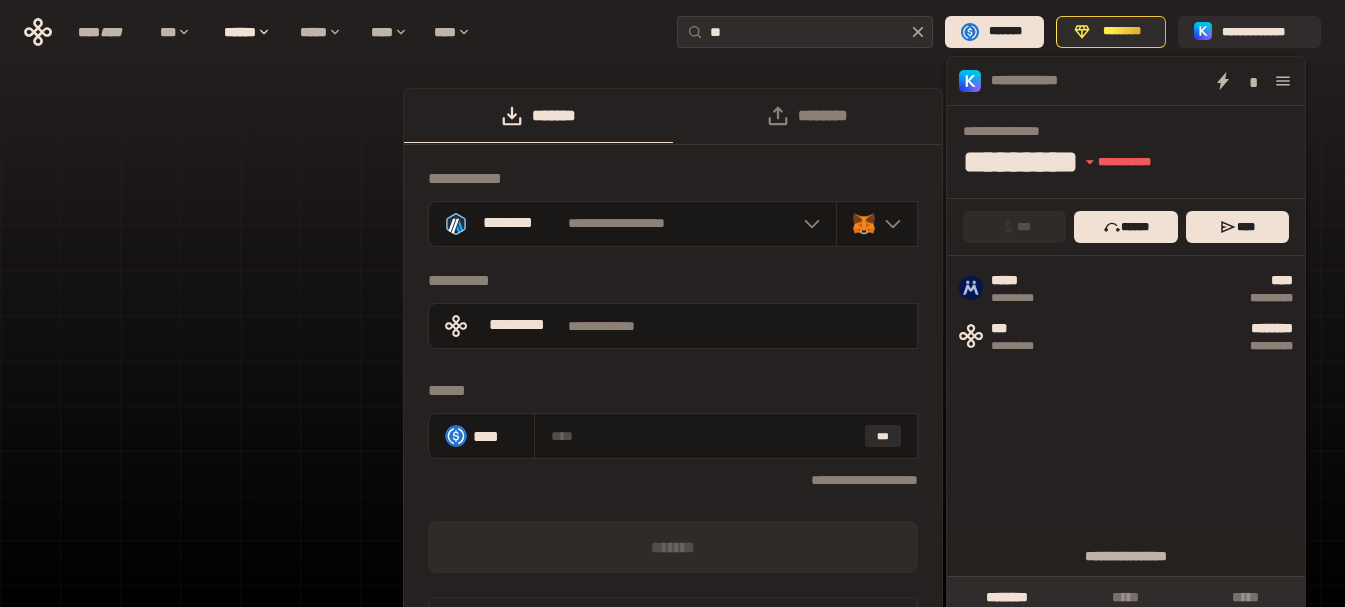 click 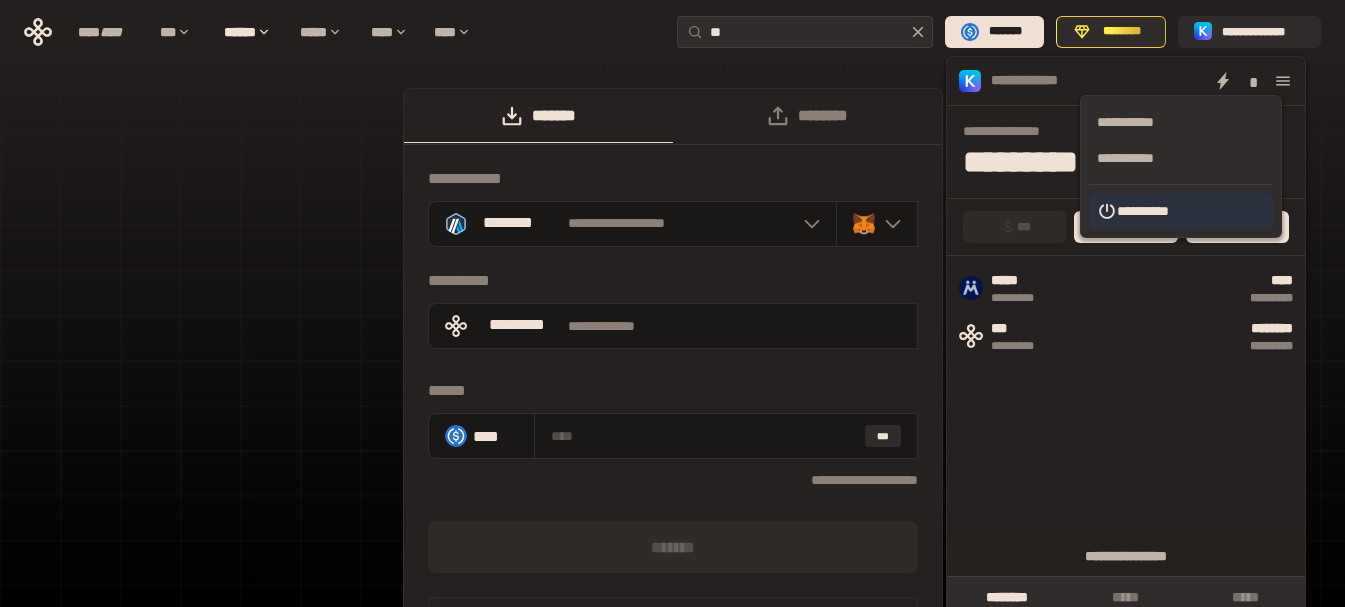 click on "**********" at bounding box center (1181, 211) 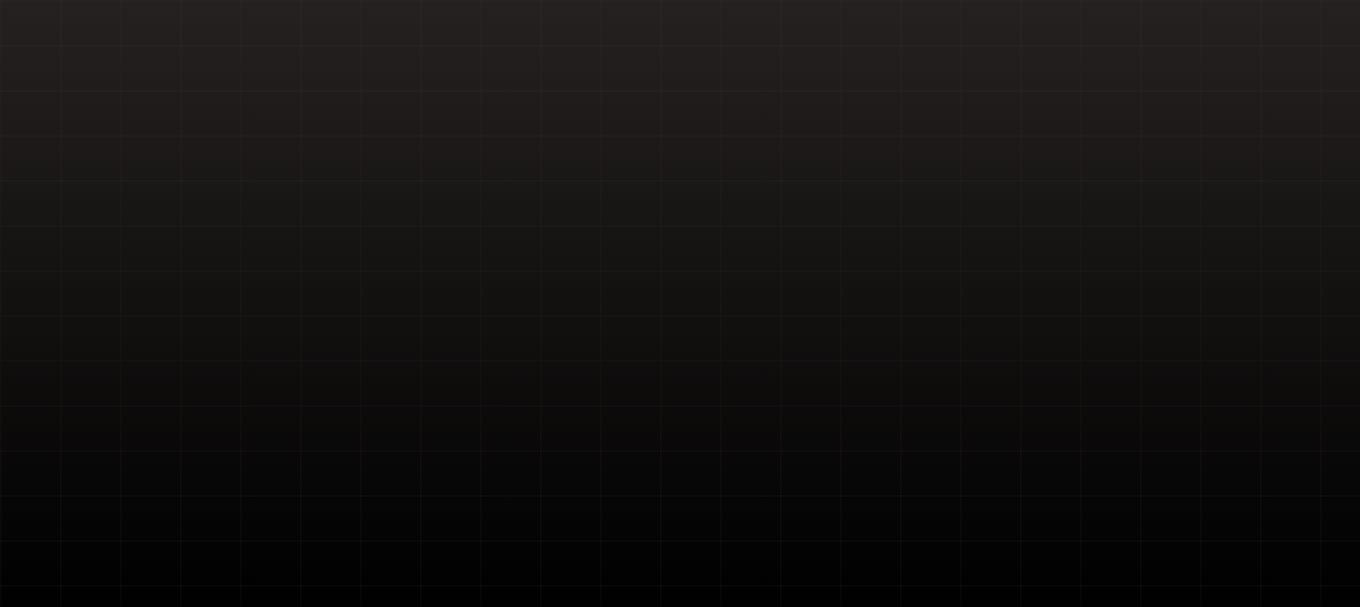 scroll, scrollTop: 0, scrollLeft: 0, axis: both 